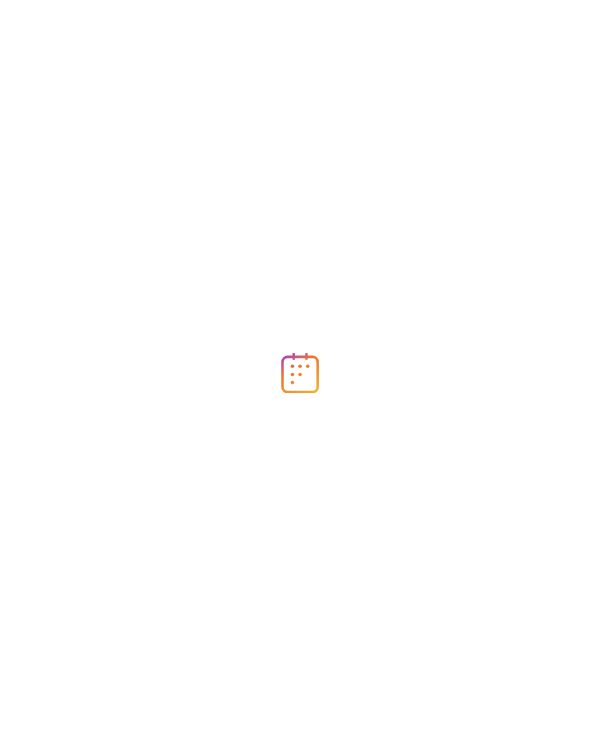 scroll, scrollTop: 0, scrollLeft: 0, axis: both 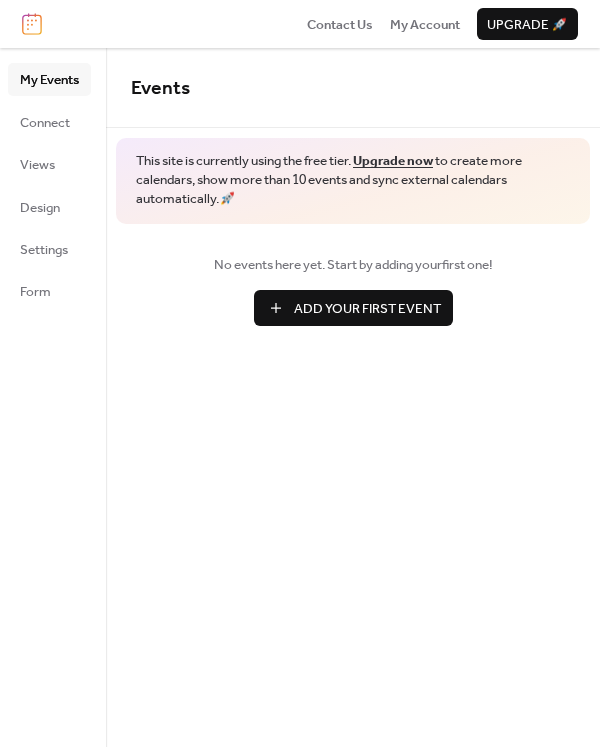 click on "Add Your First Event" at bounding box center (353, 308) 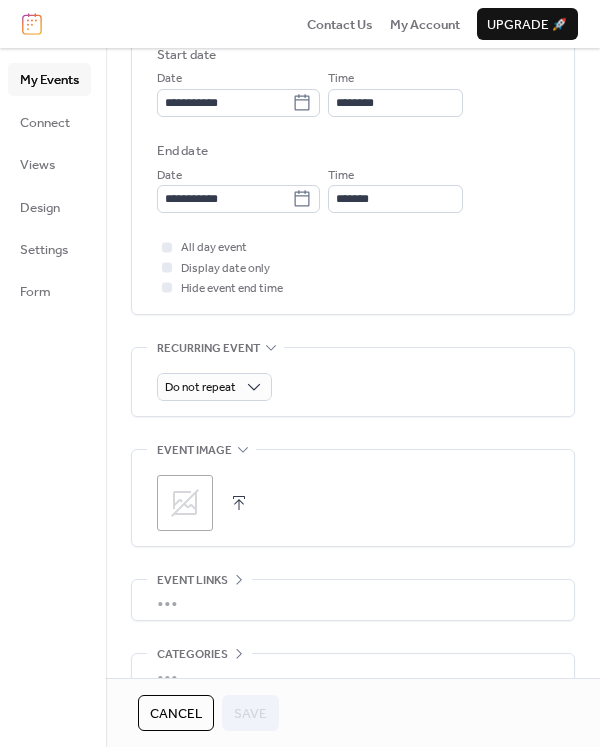 scroll, scrollTop: 664, scrollLeft: 0, axis: vertical 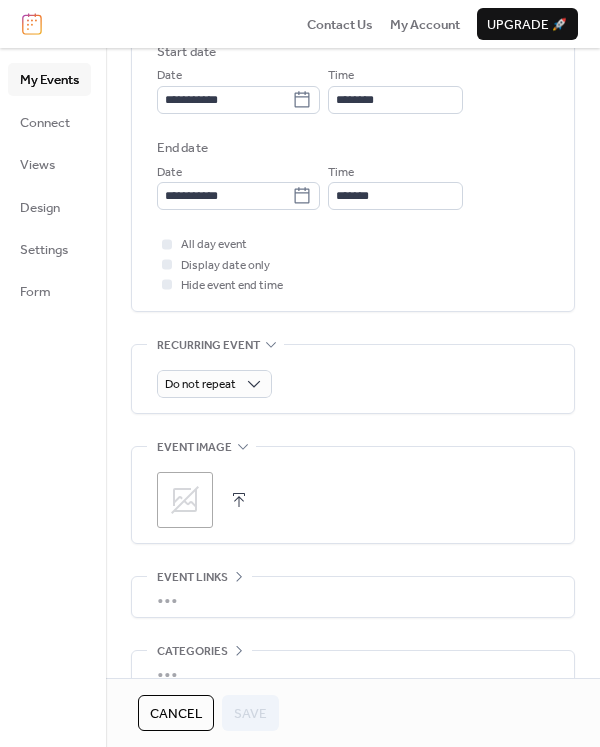 click 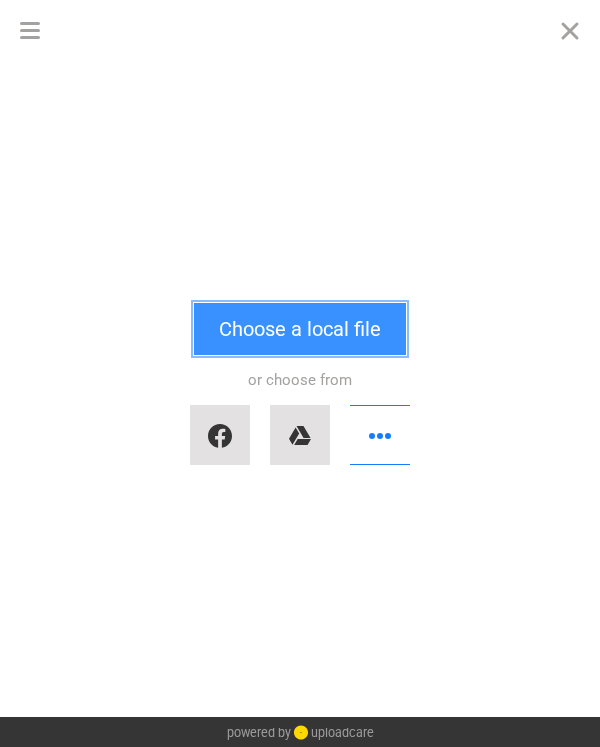 click on "Choose a local file" at bounding box center (300, 329) 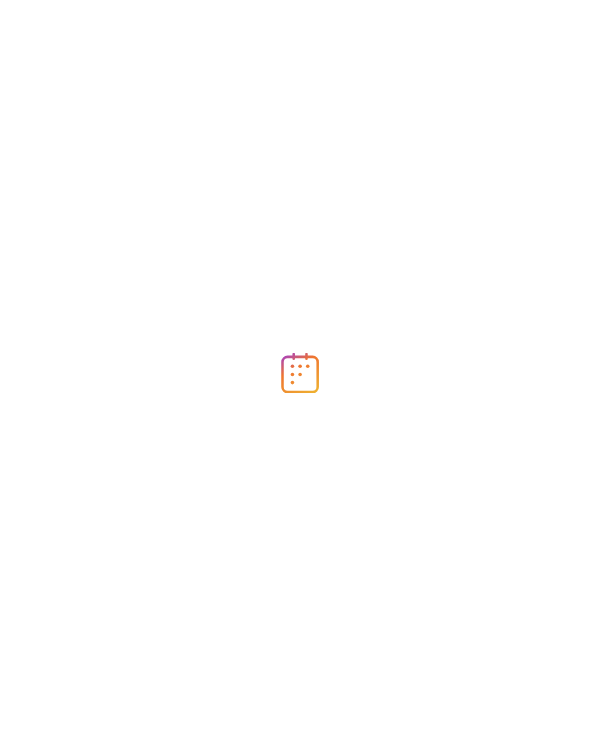scroll, scrollTop: 0, scrollLeft: 0, axis: both 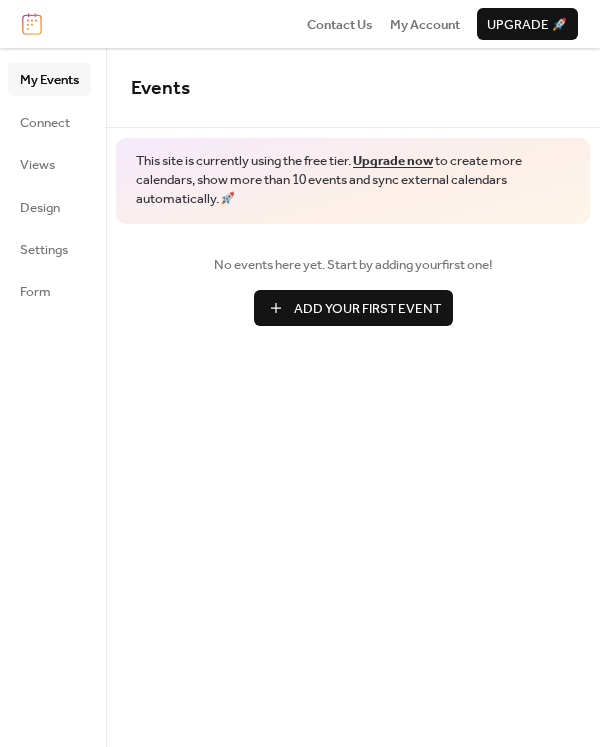click on "Upgrade 🚀" at bounding box center [527, 25] 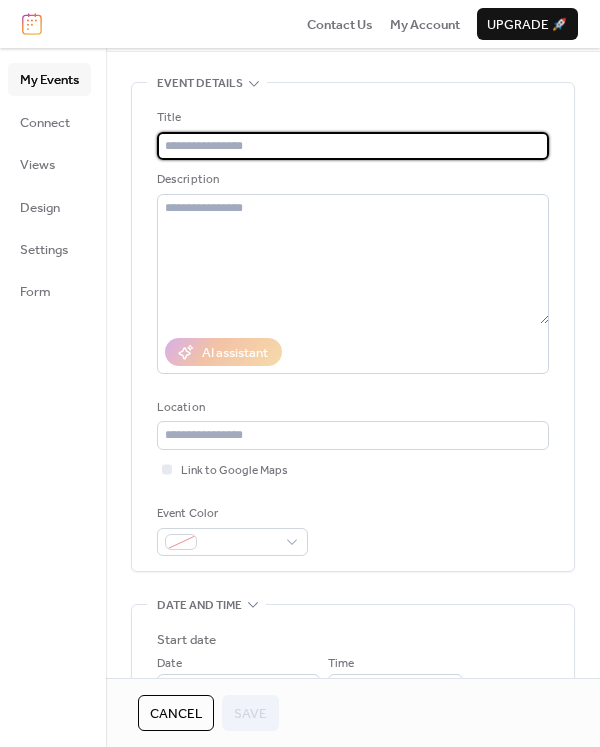 scroll, scrollTop: 86, scrollLeft: 0, axis: vertical 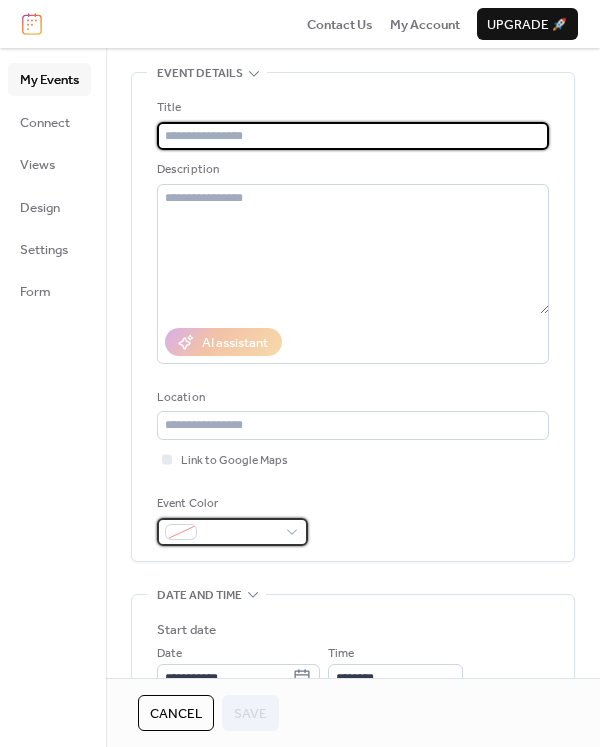 click at bounding box center (240, 533) 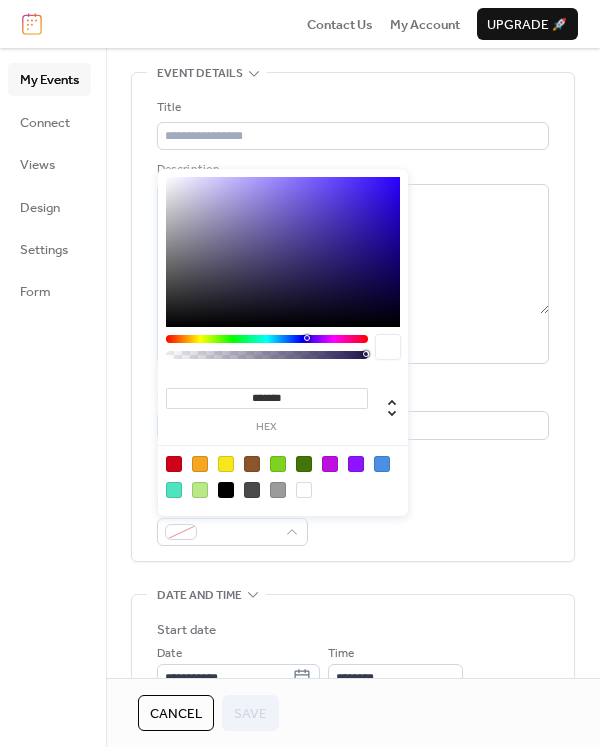 type on "*******" 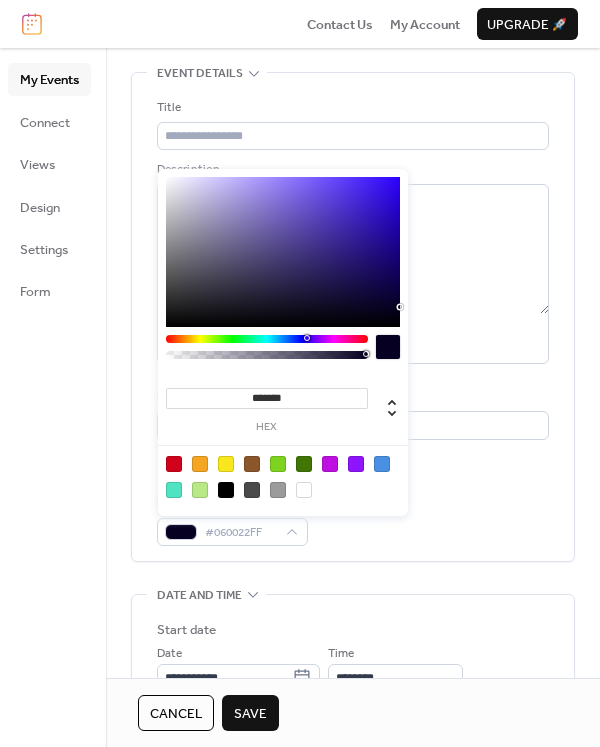 click at bounding box center [283, 252] 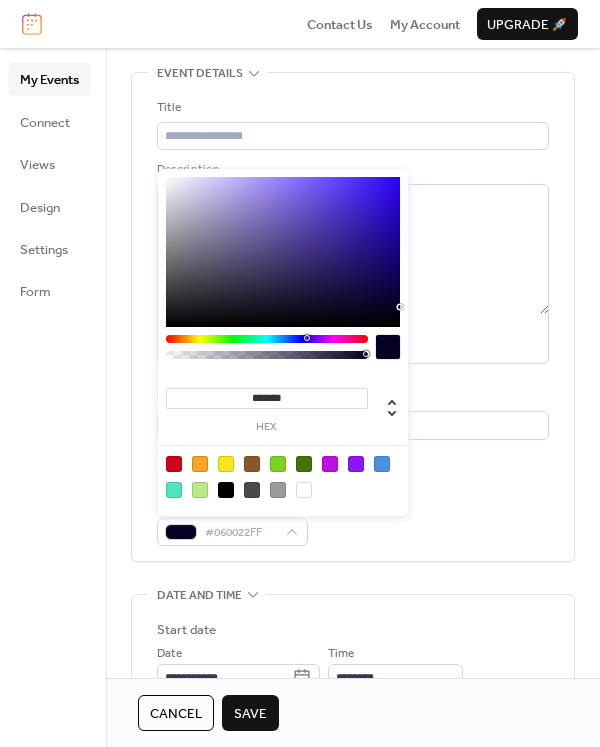 click on "Title Description AI assistant Location Link to Google Maps Event Color #060022FF" at bounding box center (353, 317) 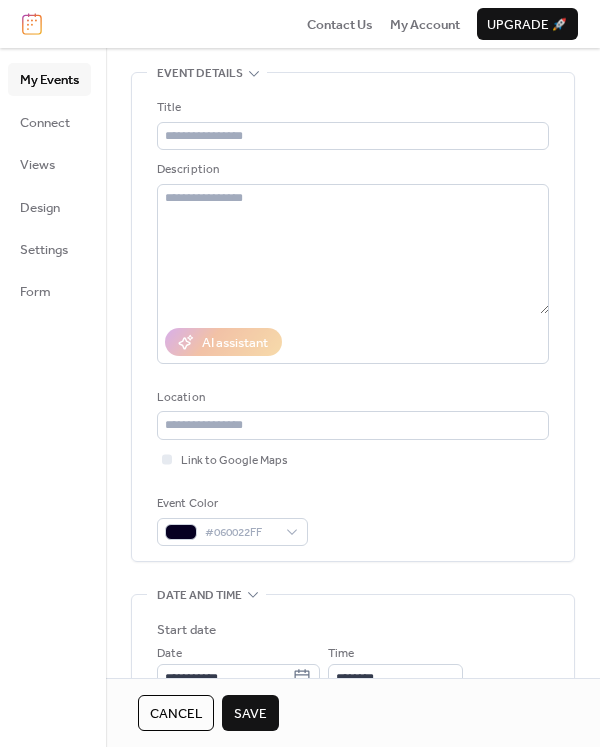 click on "Cancel" at bounding box center (176, 714) 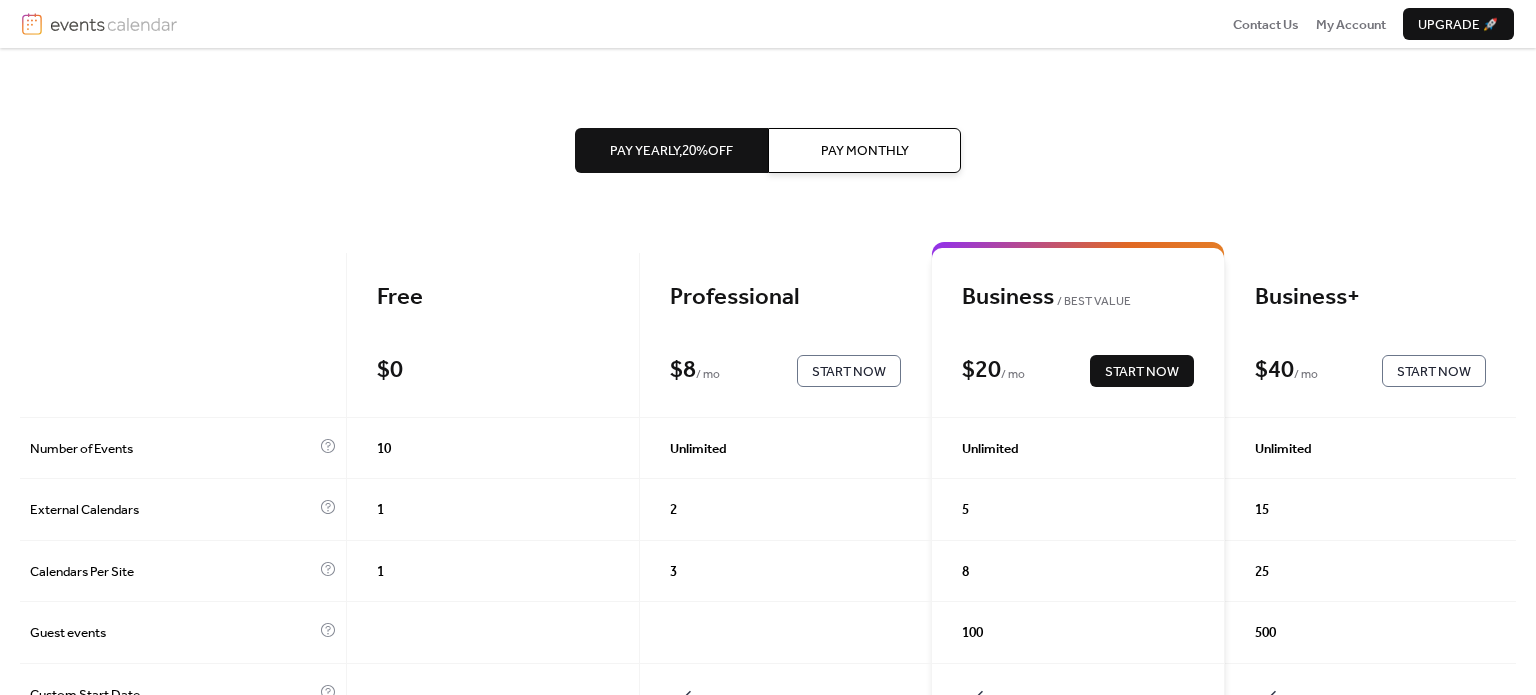 scroll, scrollTop: 0, scrollLeft: 0, axis: both 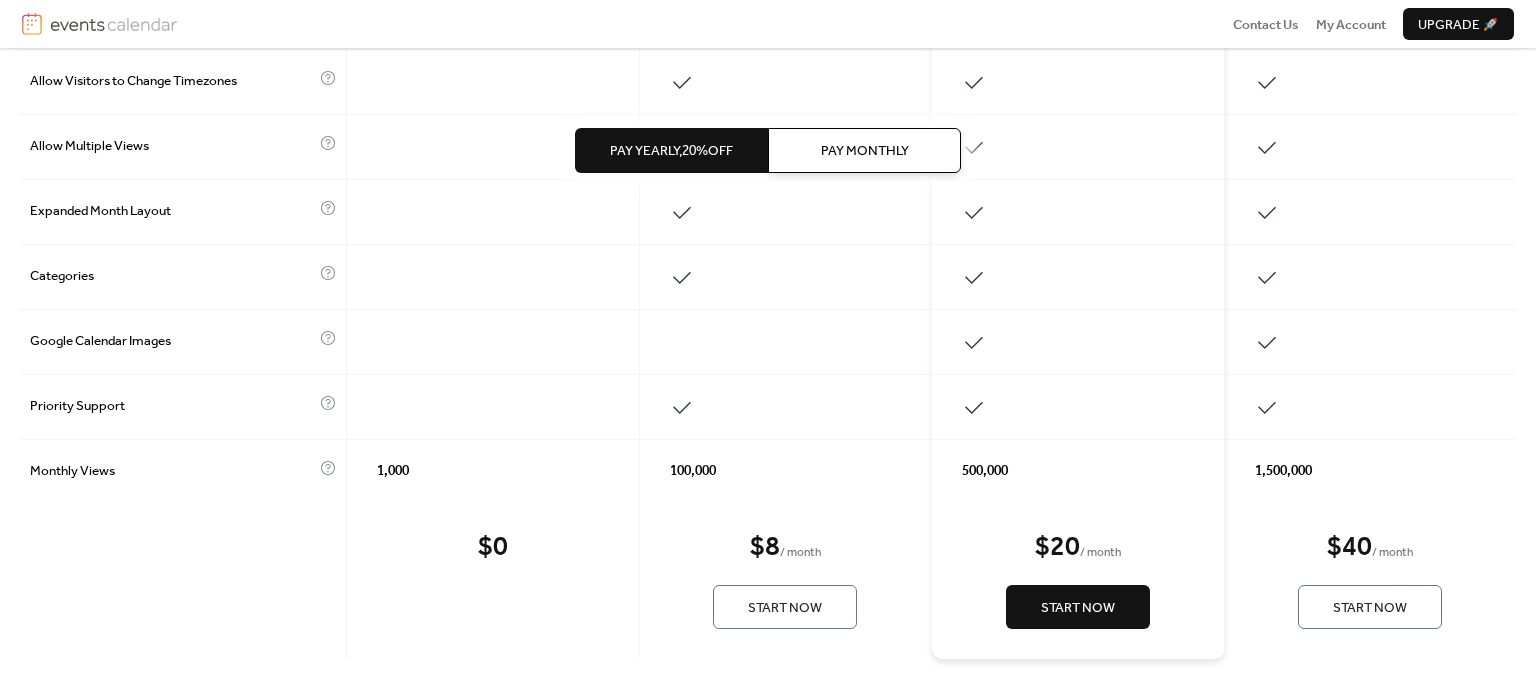 click on "Start Now" at bounding box center (1078, 608) 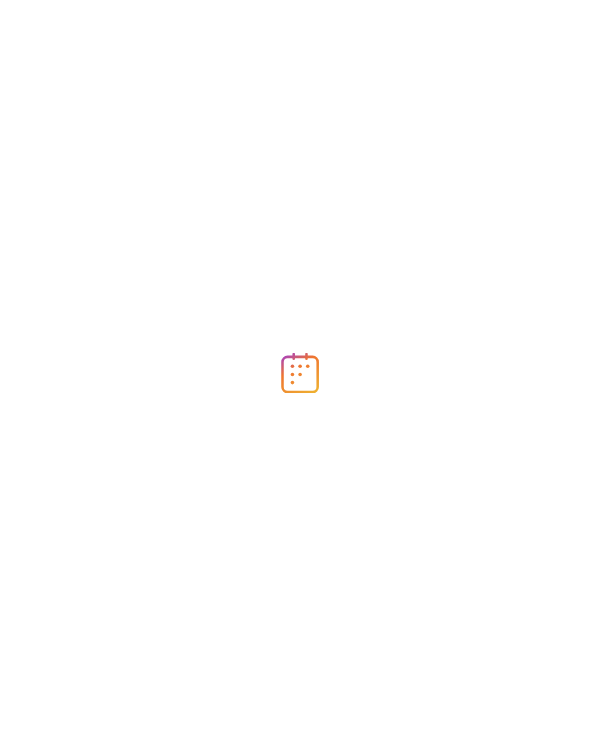 scroll, scrollTop: 0, scrollLeft: 0, axis: both 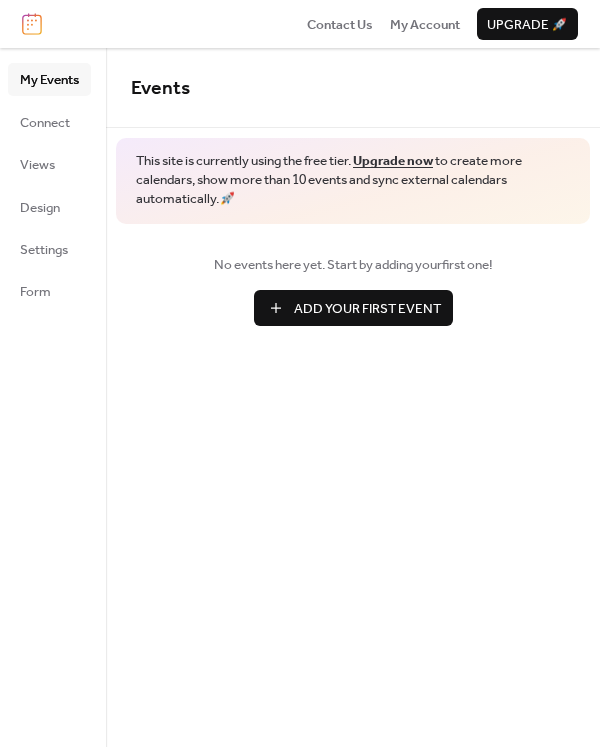 click on "Add Your First Event" at bounding box center [367, 309] 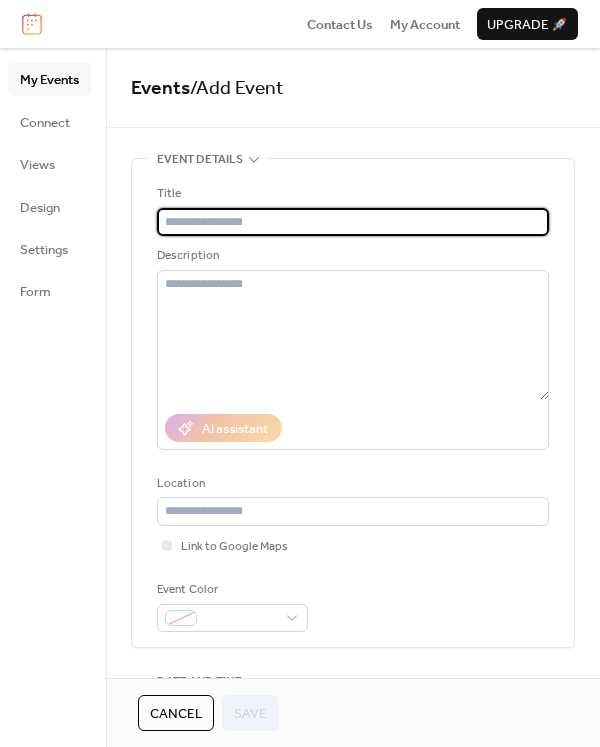 click at bounding box center [353, 222] 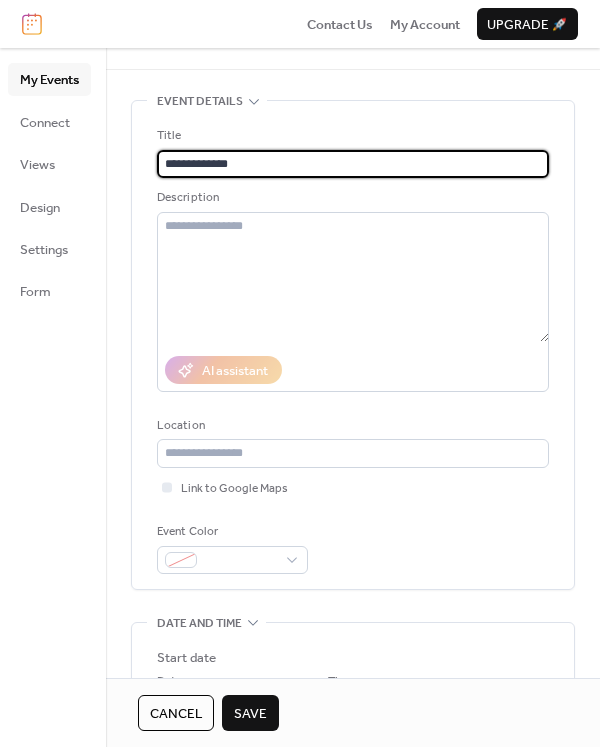 scroll, scrollTop: 115, scrollLeft: 0, axis: vertical 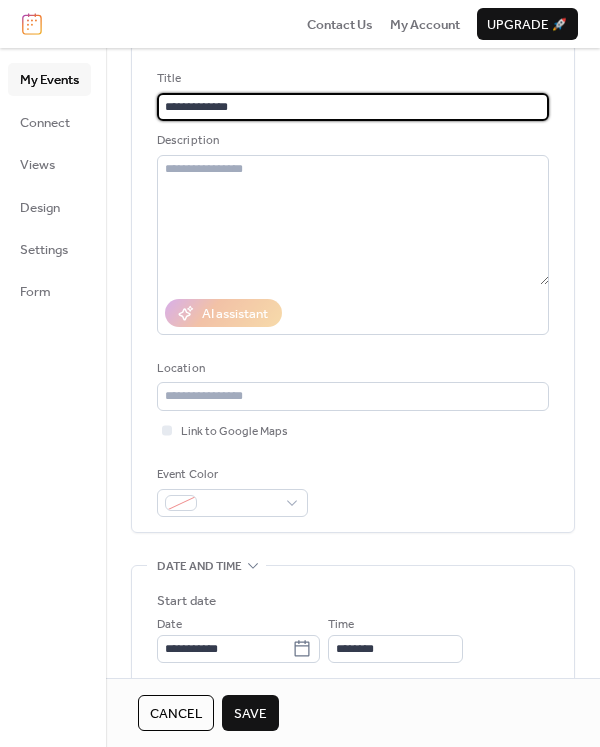 type on "**********" 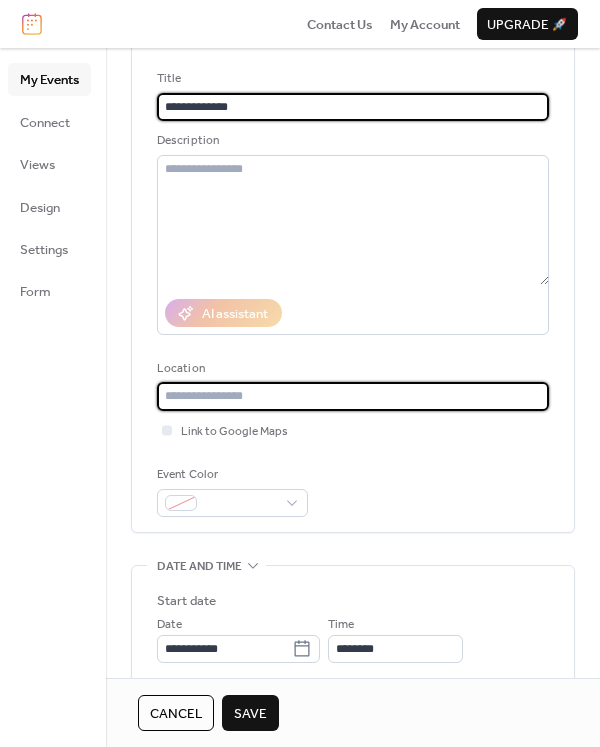 click at bounding box center (353, 396) 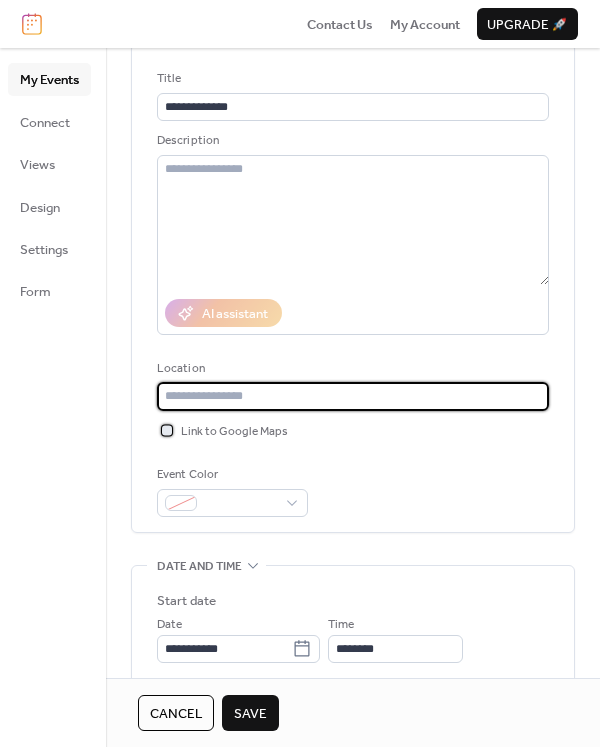 click at bounding box center (167, 430) 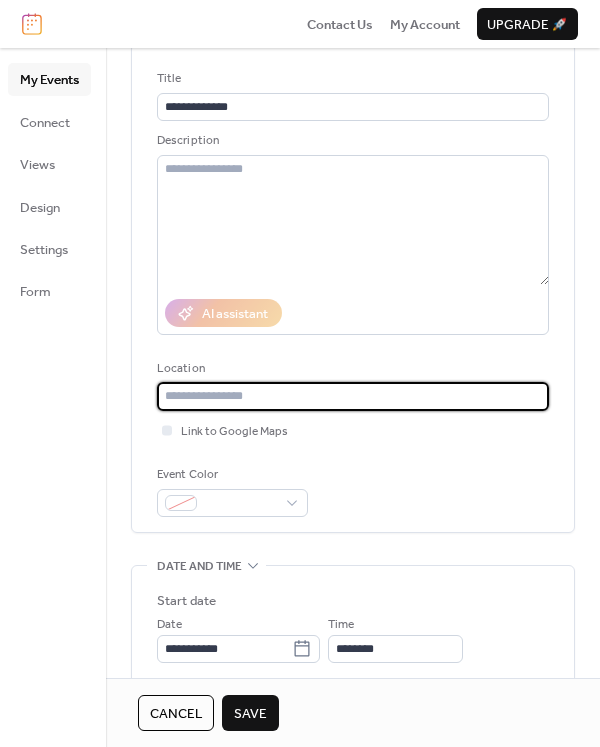 click at bounding box center (353, 396) 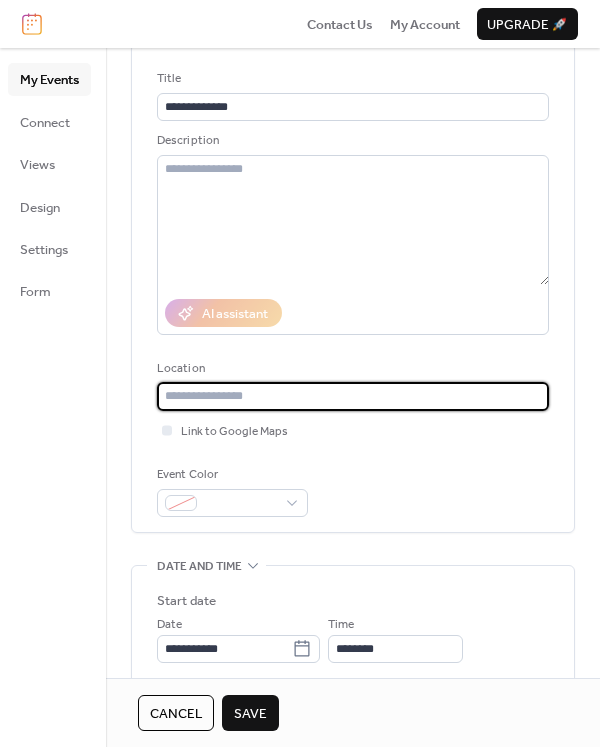paste on "**********" 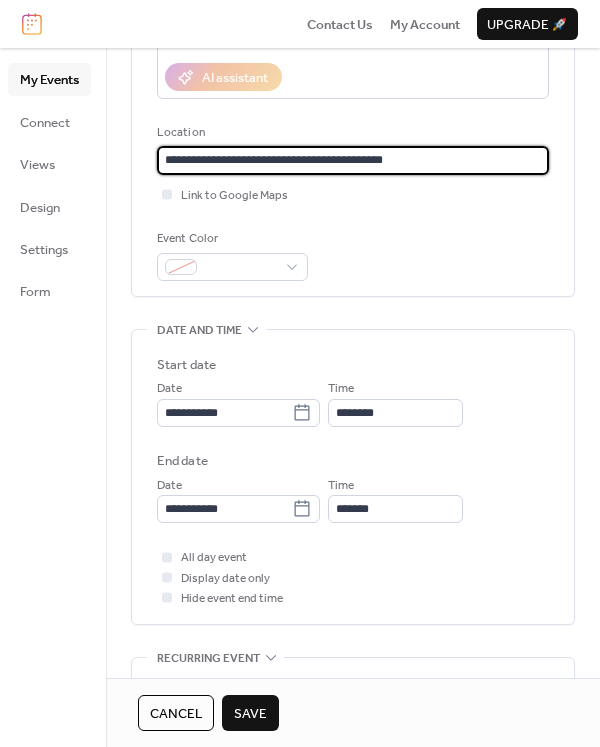 scroll, scrollTop: 355, scrollLeft: 0, axis: vertical 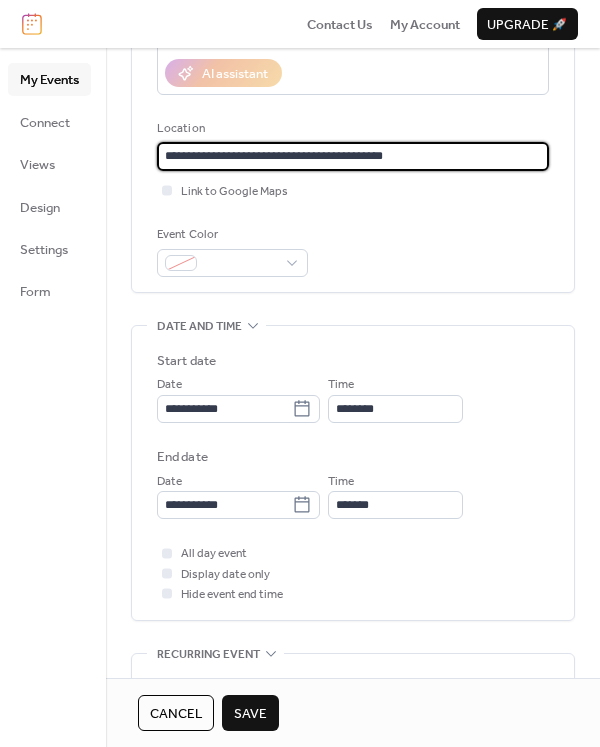 type on "**********" 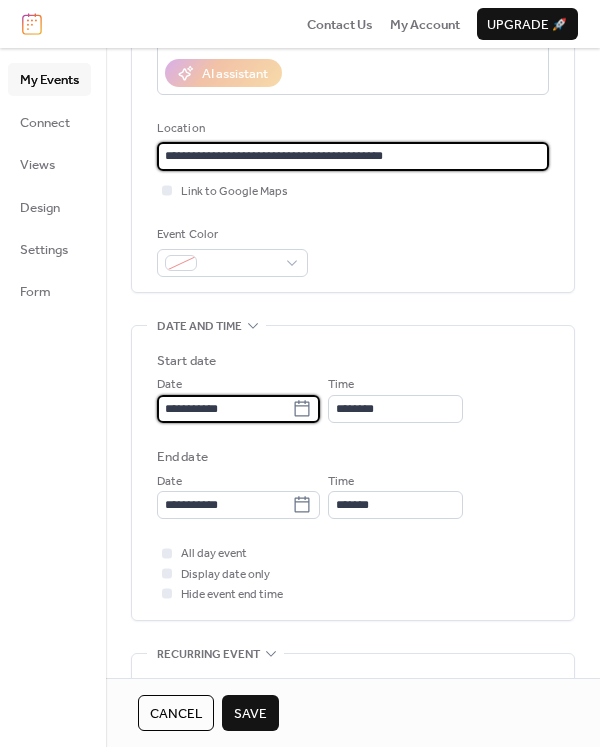 click on "**********" at bounding box center (224, 409) 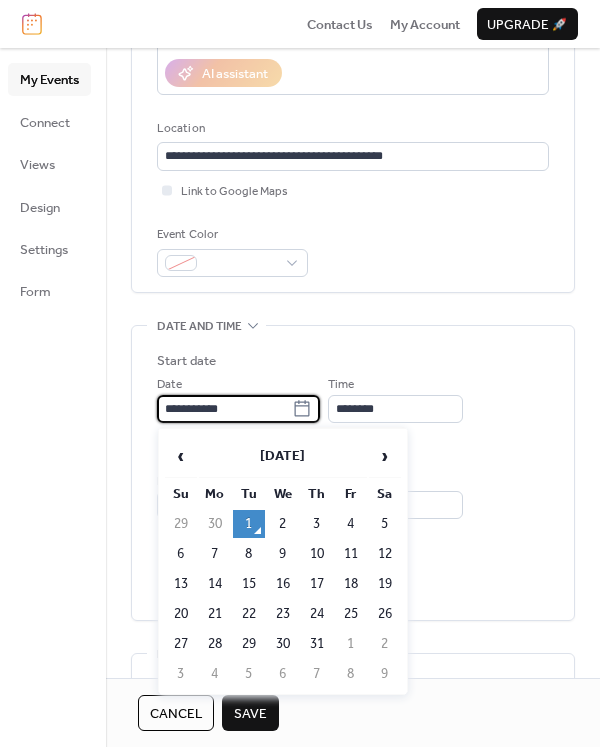 click on "13" at bounding box center (181, 584) 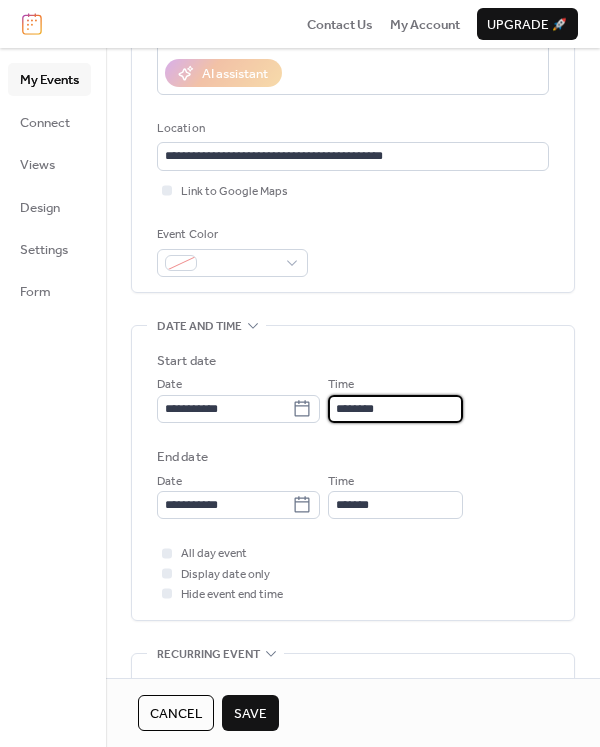 click on "********" at bounding box center [395, 409] 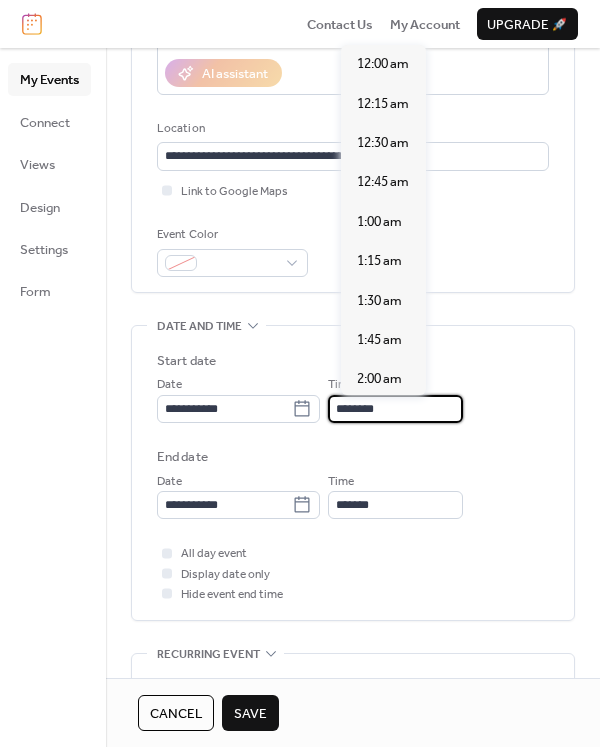 scroll, scrollTop: 1918, scrollLeft: 0, axis: vertical 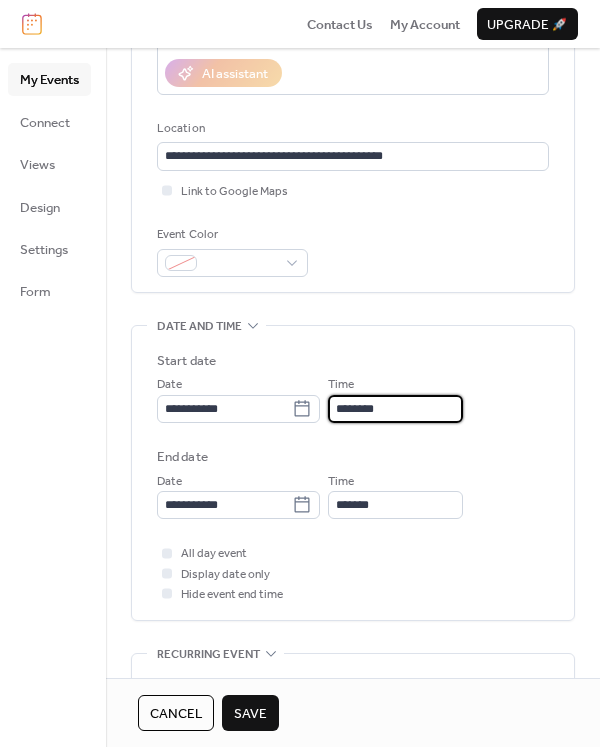 click on "********" at bounding box center [395, 409] 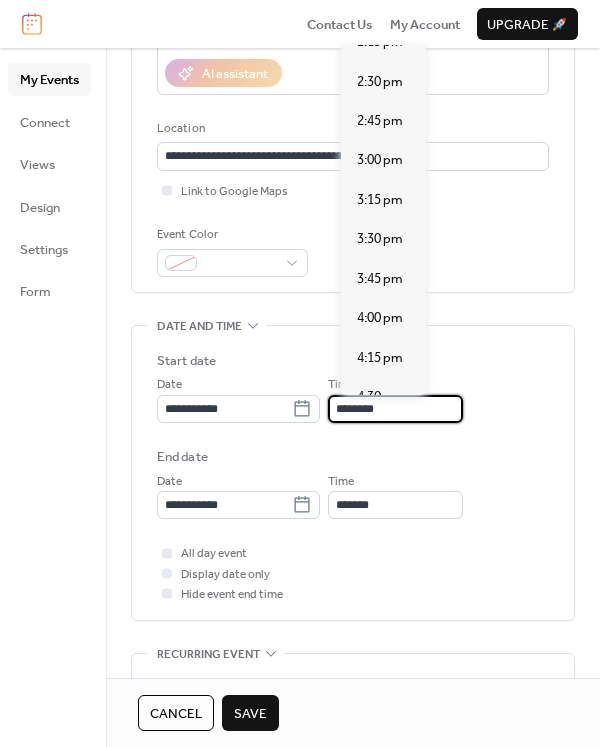 scroll, scrollTop: 2269, scrollLeft: 0, axis: vertical 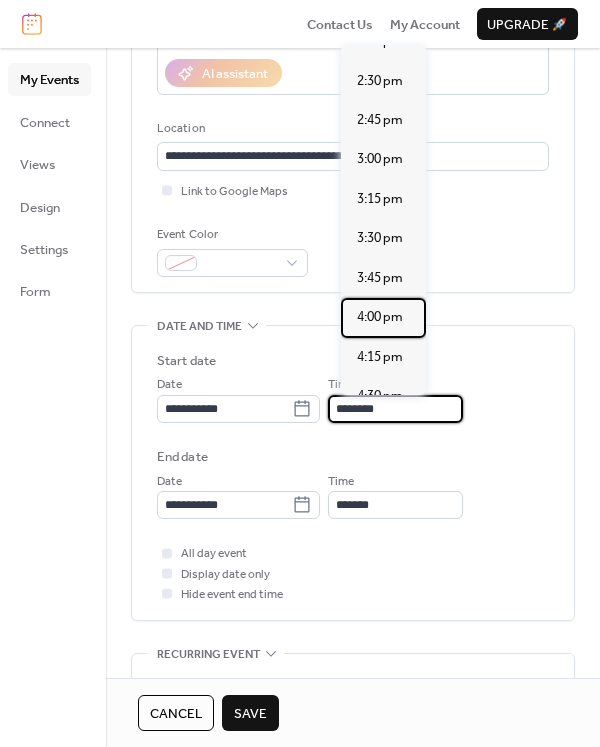 click on "4:00 pm" at bounding box center (380, 317) 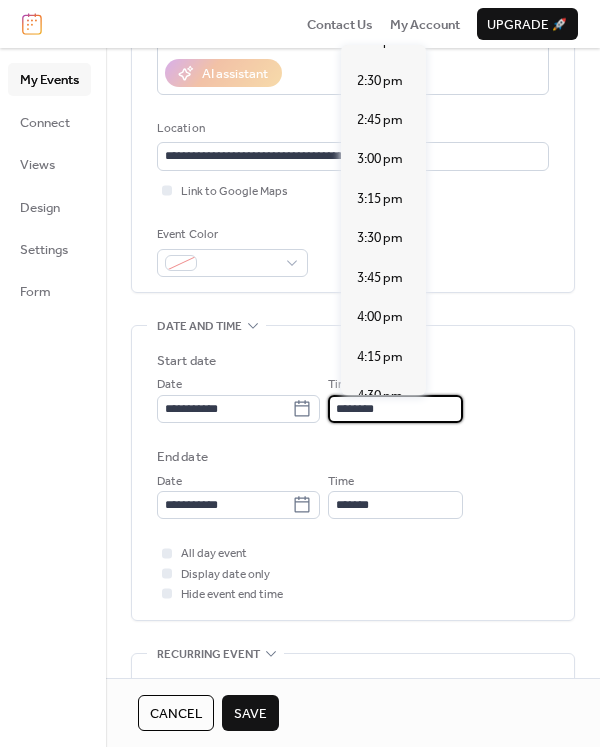 type on "*******" 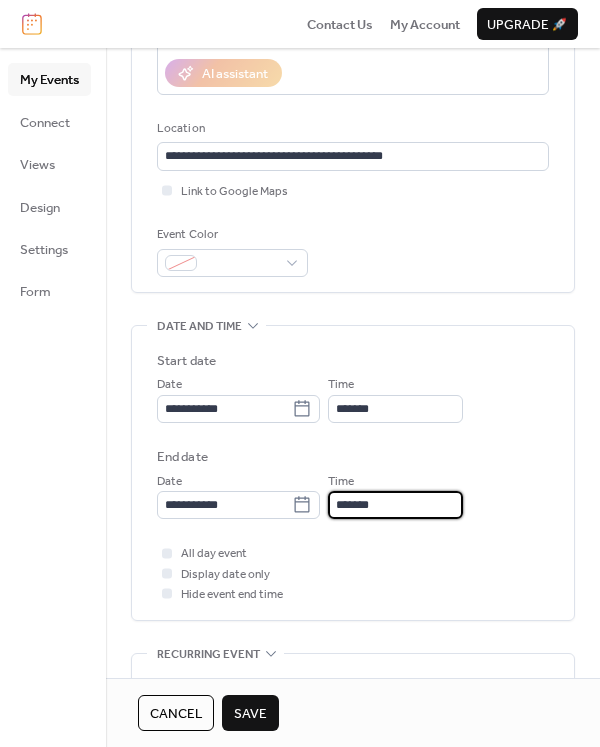 click on "*******" at bounding box center (395, 505) 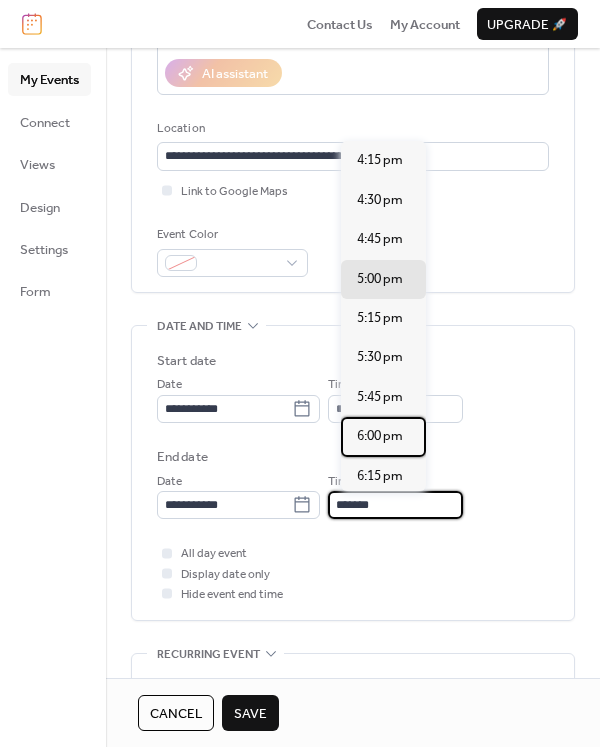 click on "6:00 pm" at bounding box center [380, 436] 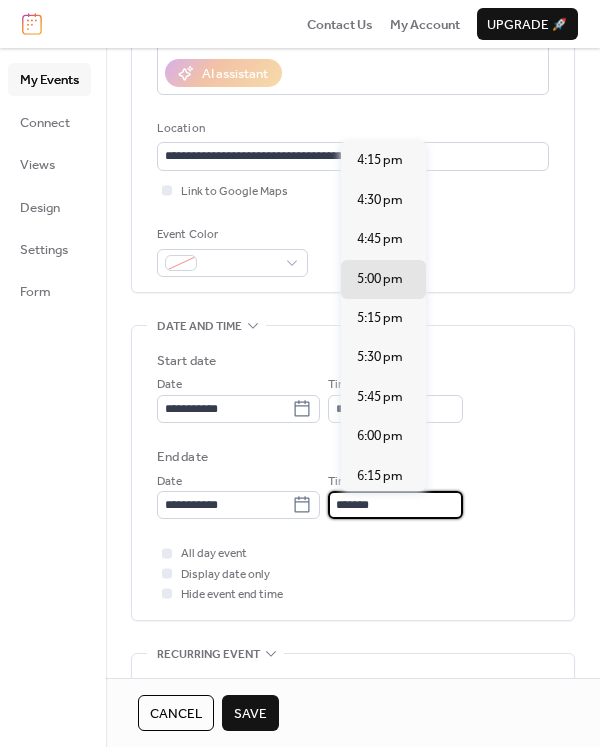 type on "*******" 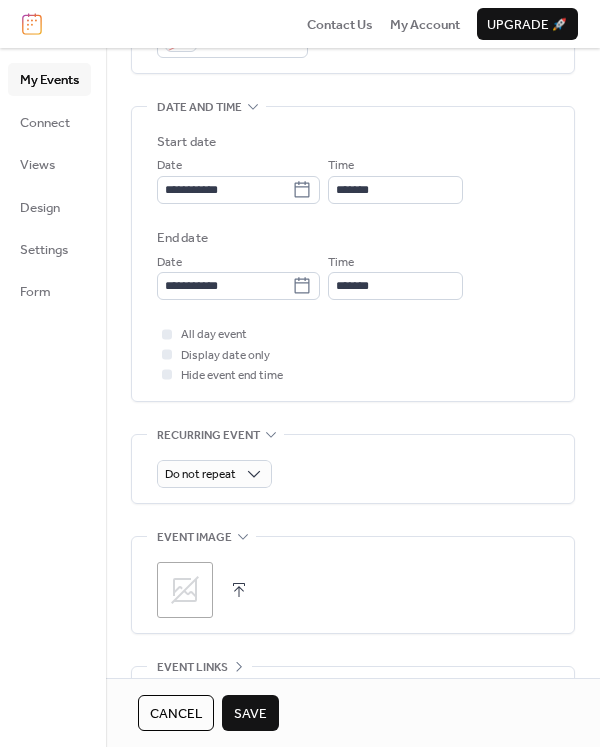 scroll, scrollTop: 579, scrollLeft: 0, axis: vertical 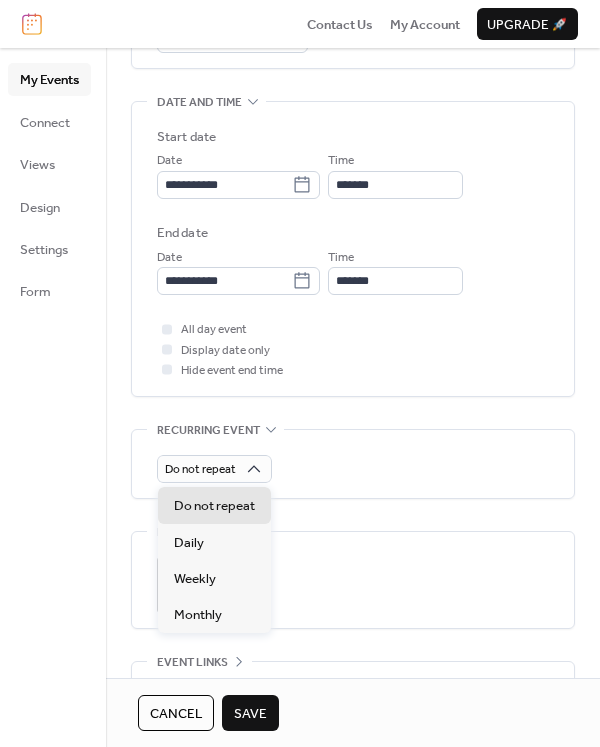 click on "All day event Display date only Hide event end time" at bounding box center [353, 349] 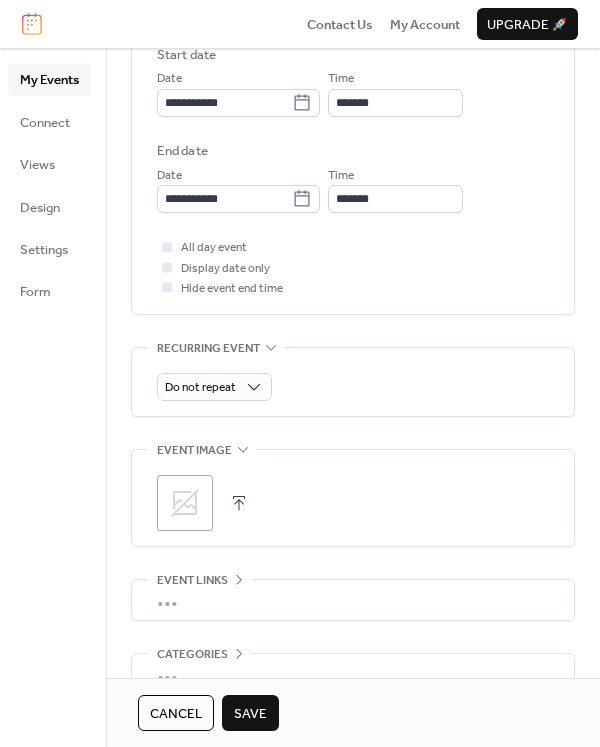 scroll, scrollTop: 674, scrollLeft: 0, axis: vertical 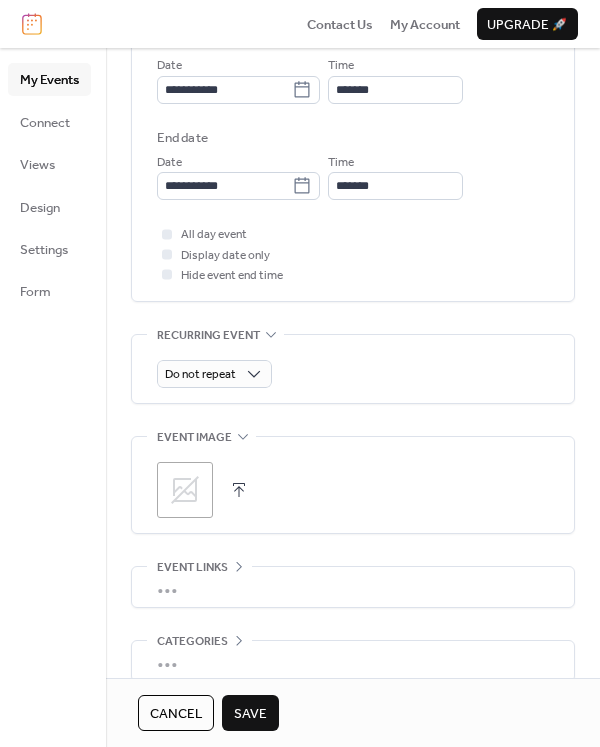 click 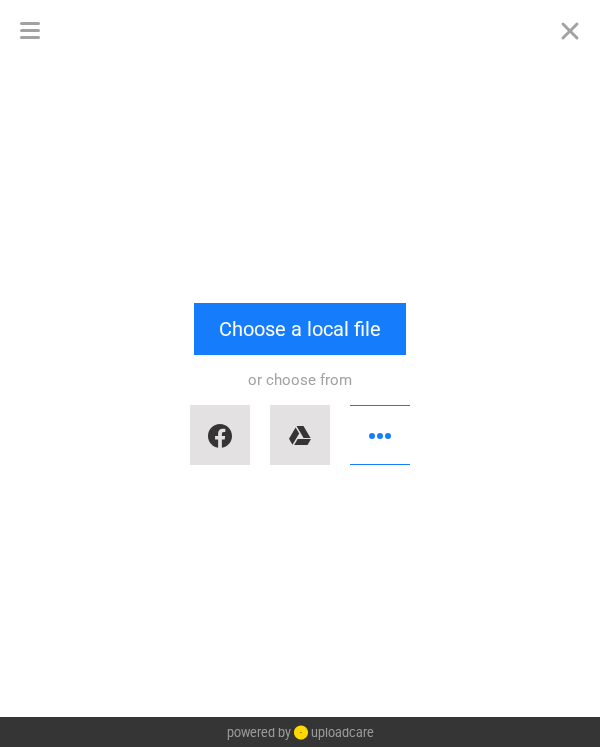 click on "Choose a local file" at bounding box center (300, 329) 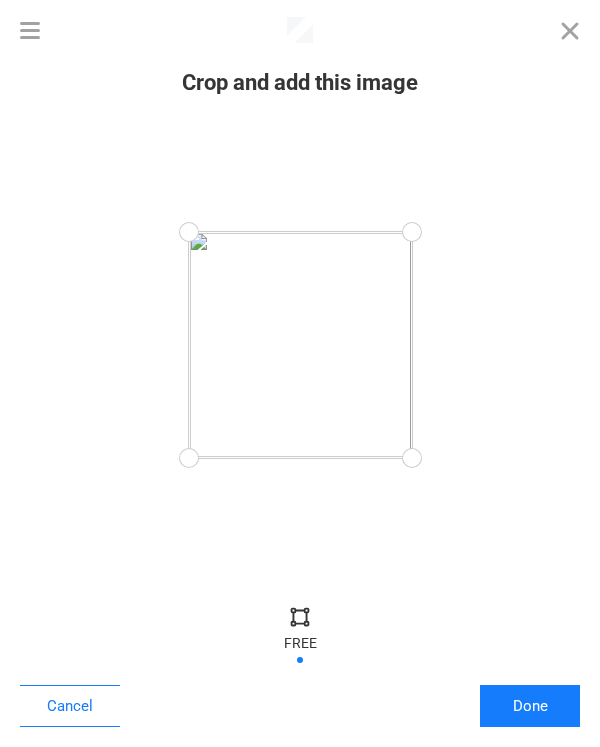click on "Done" at bounding box center (530, 706) 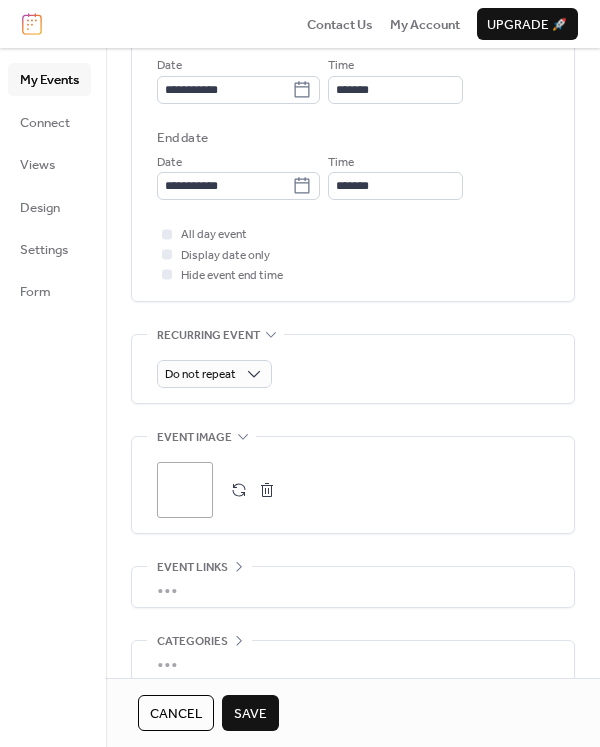 scroll, scrollTop: 775, scrollLeft: 0, axis: vertical 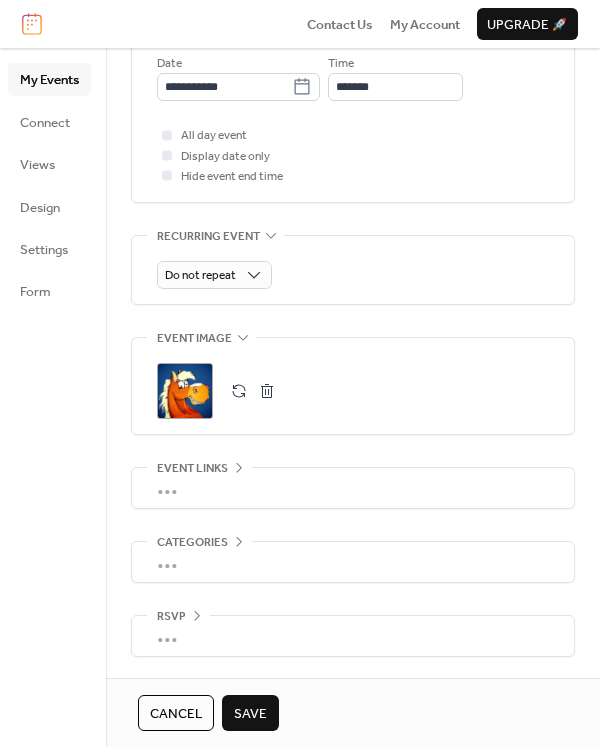 click on "Save" at bounding box center (250, 714) 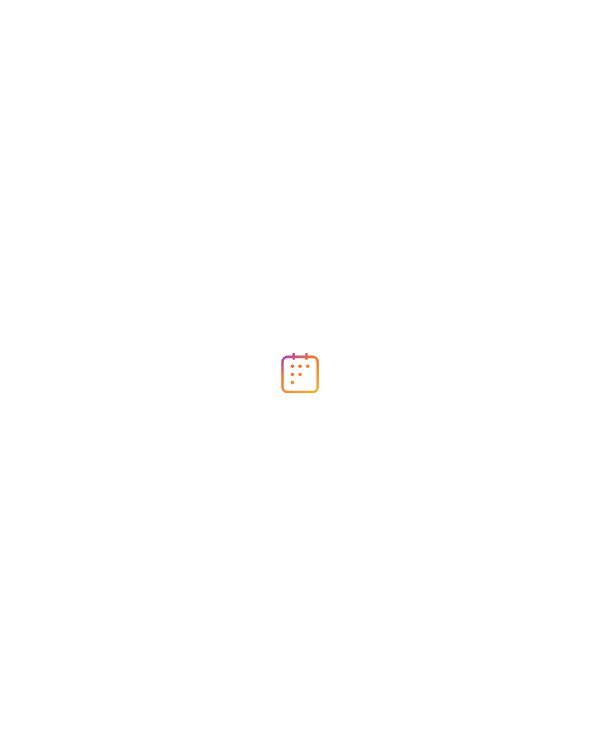 scroll, scrollTop: 0, scrollLeft: 0, axis: both 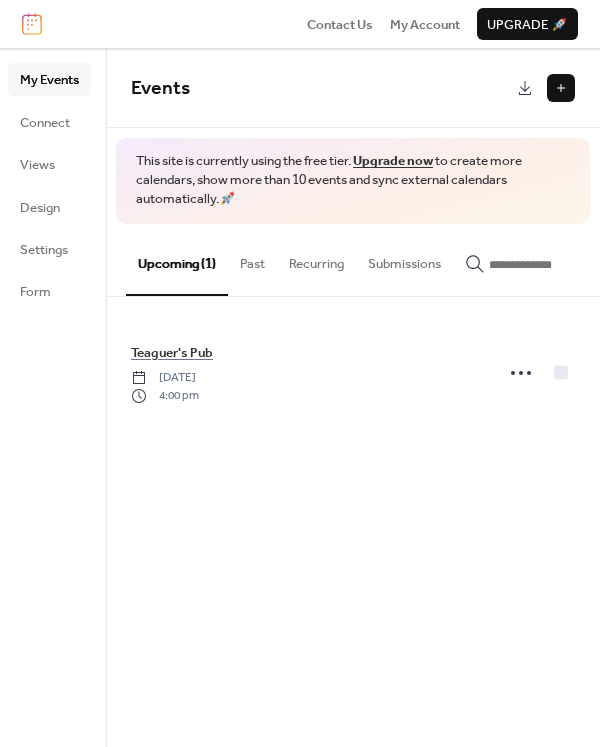 click at bounding box center [561, 88] 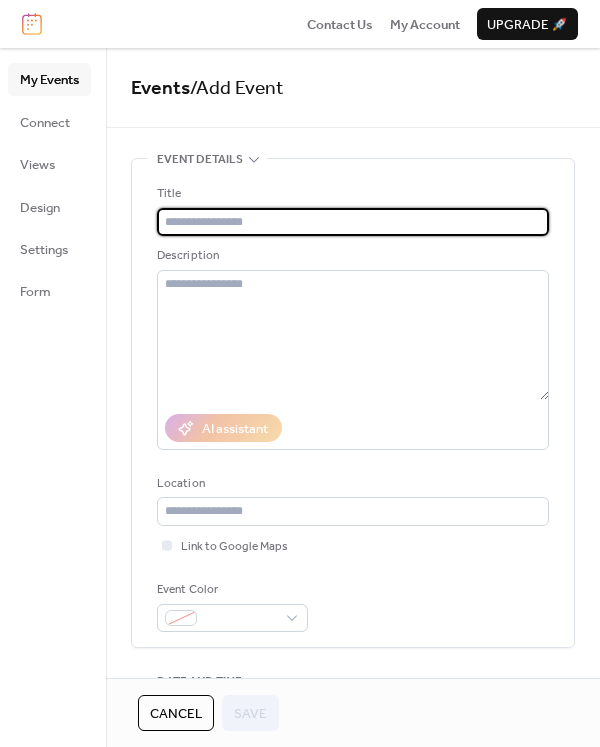 click at bounding box center [353, 222] 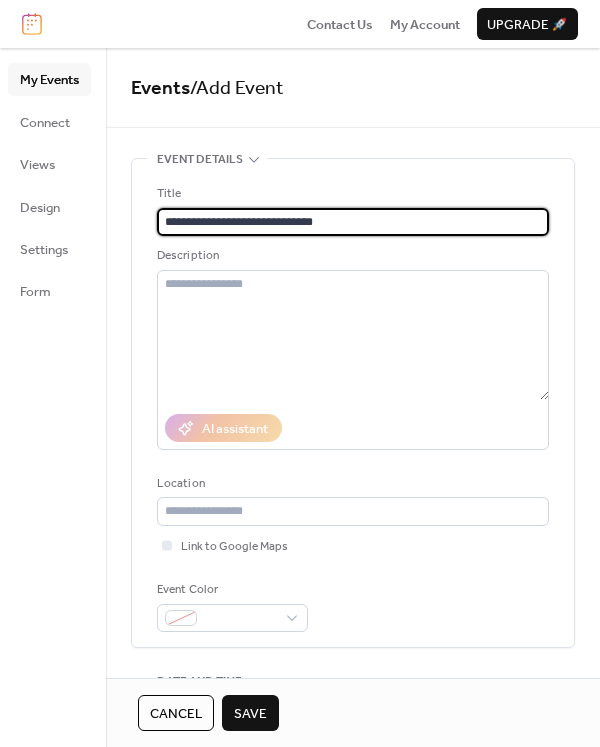 type on "**********" 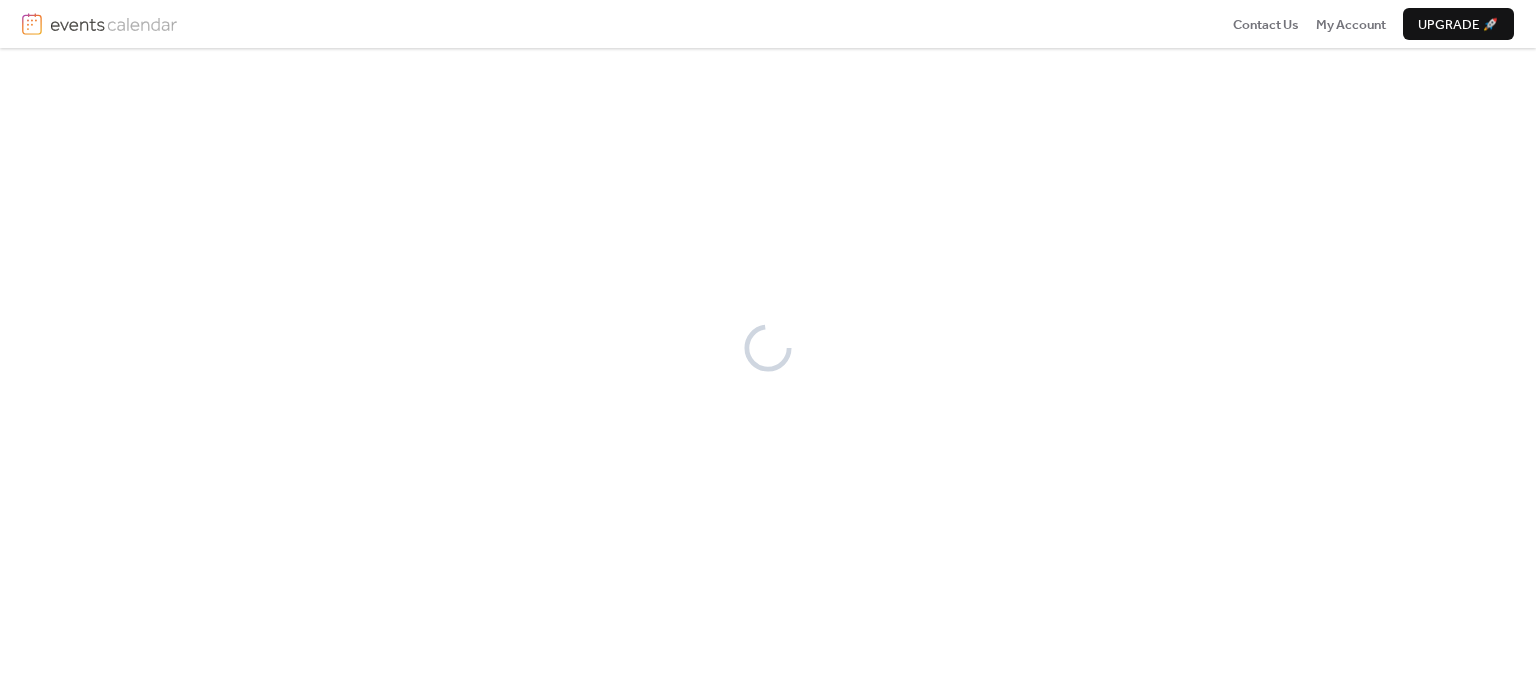 scroll, scrollTop: 0, scrollLeft: 0, axis: both 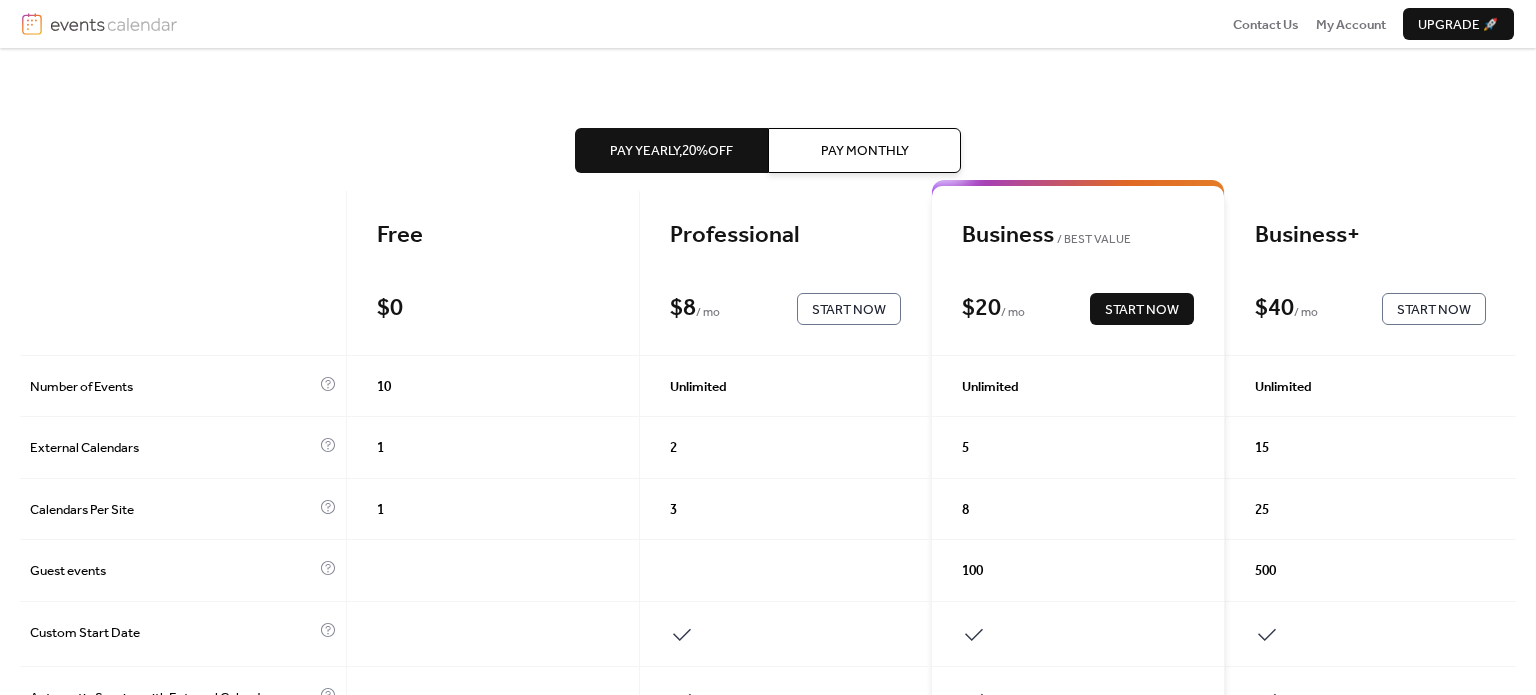 click on "Pay Yearly,  20%  off Pay Monthly" at bounding box center (768, 150) 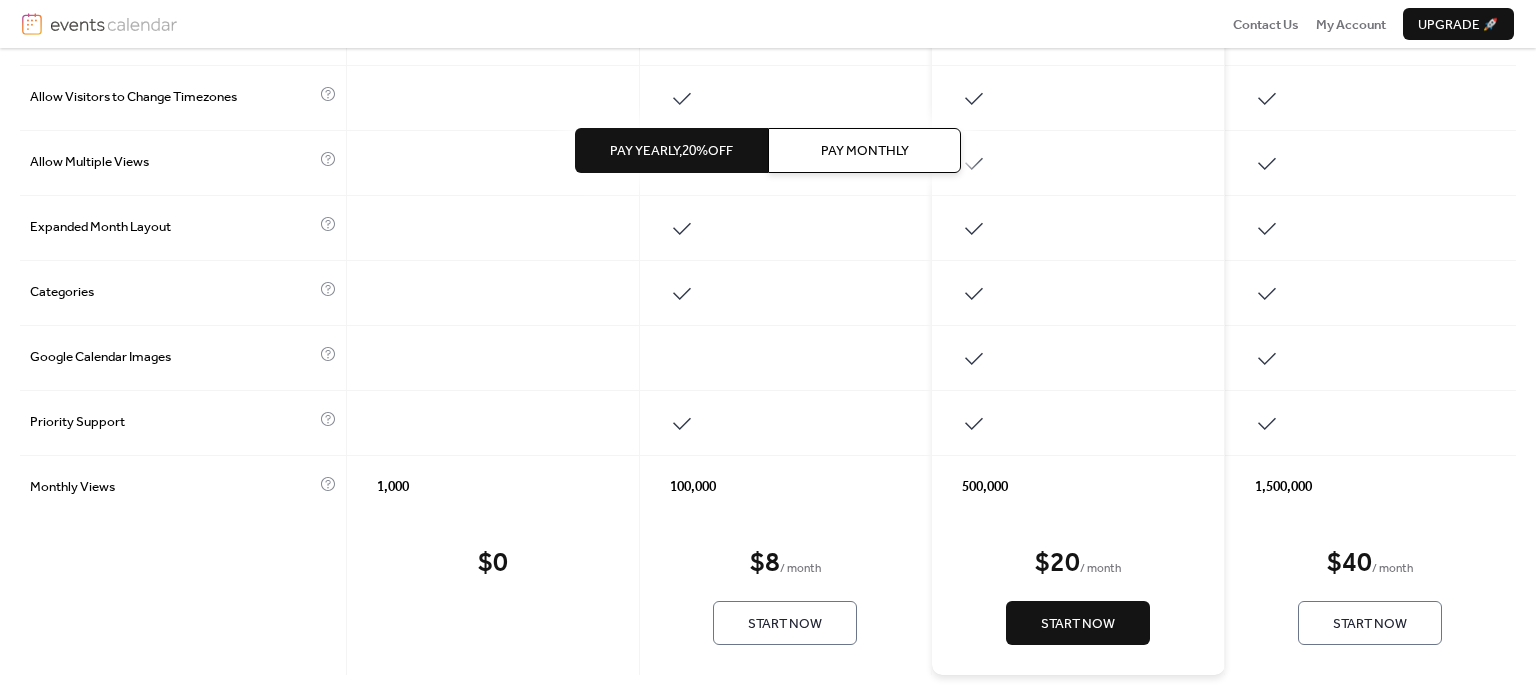 scroll, scrollTop: 996, scrollLeft: 0, axis: vertical 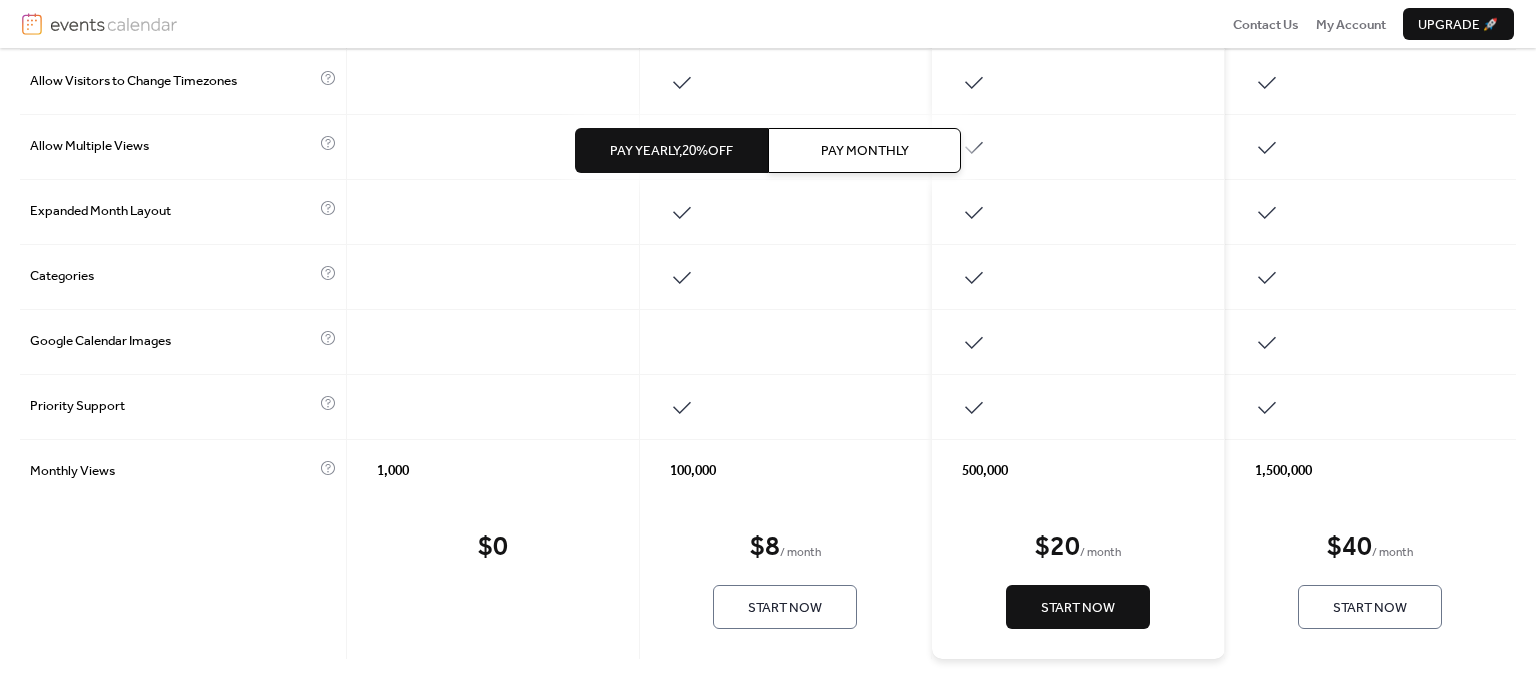 click on "Start Now" at bounding box center (785, 608) 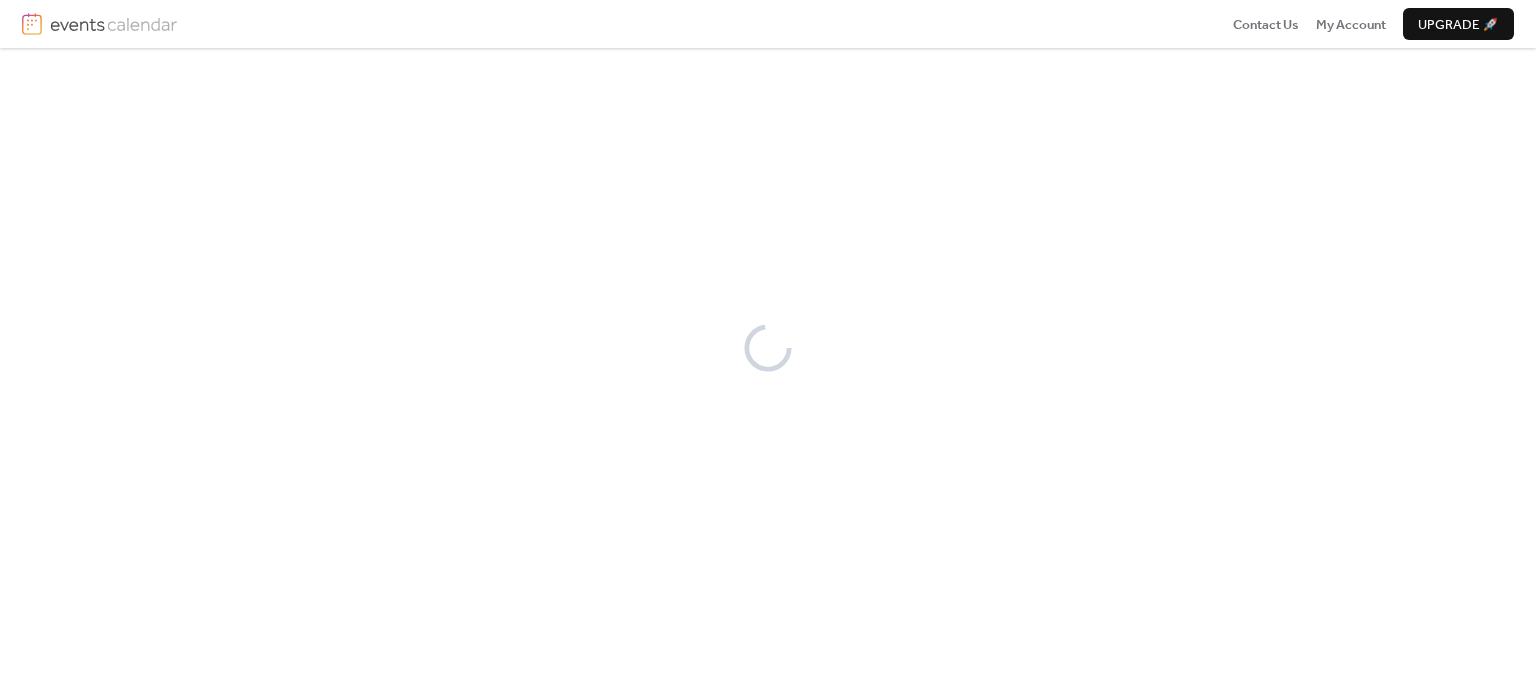 scroll, scrollTop: 0, scrollLeft: 0, axis: both 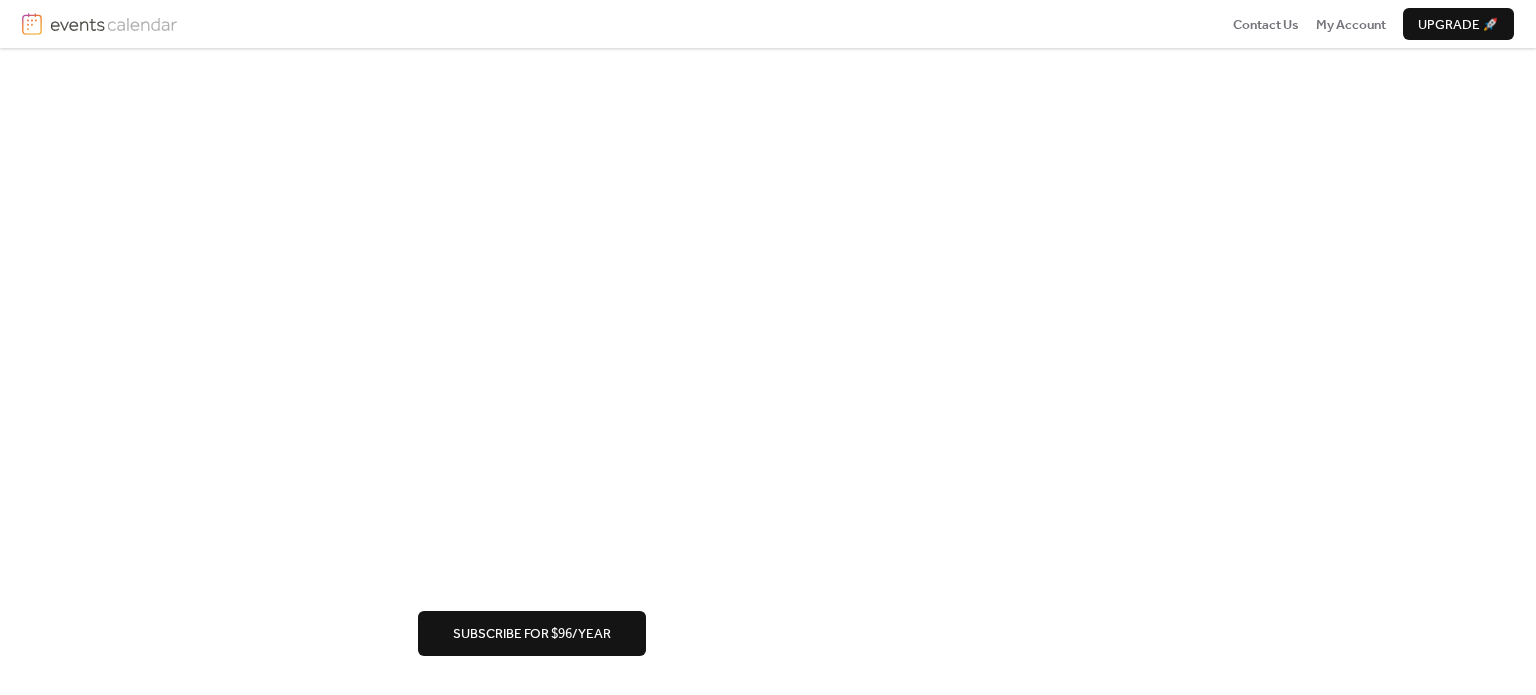click on "Subscribe for $ 96 / year" at bounding box center [532, 634] 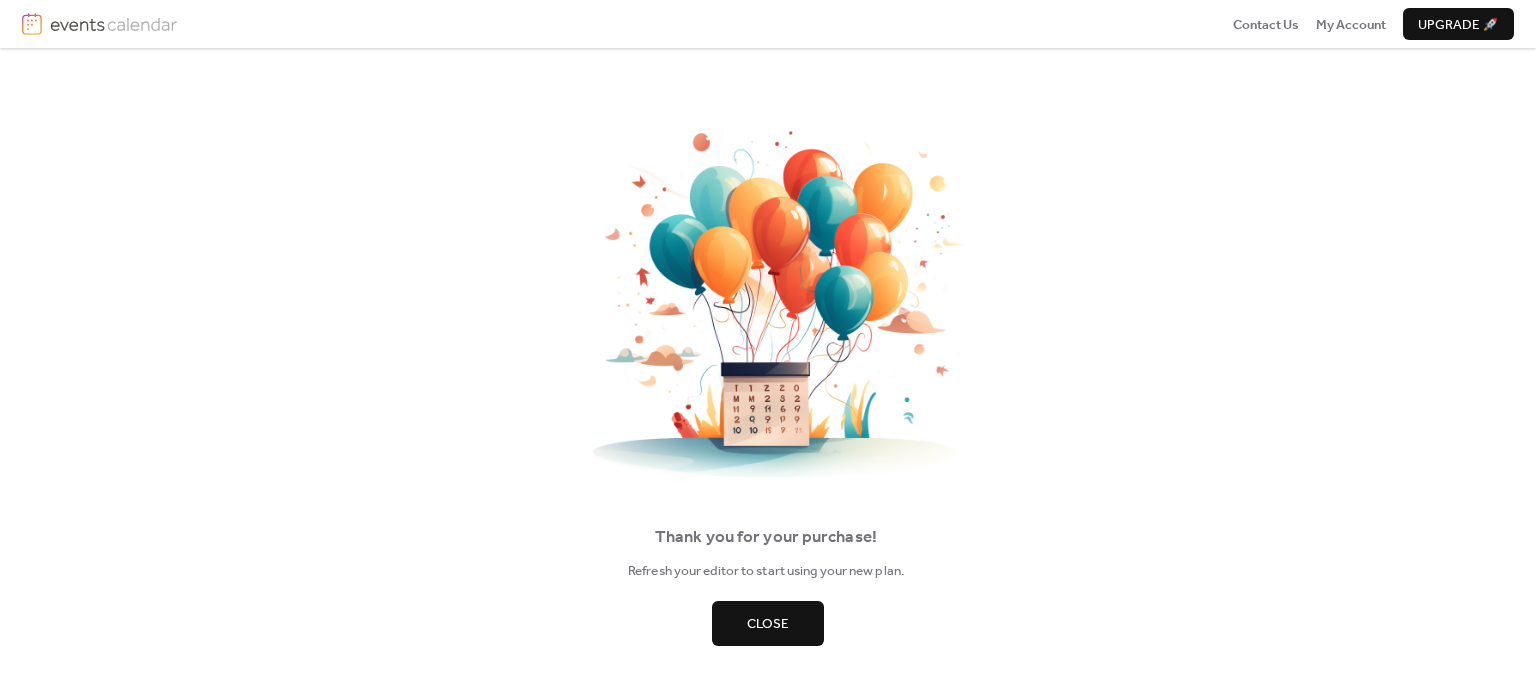 click on "Close" at bounding box center [768, 624] 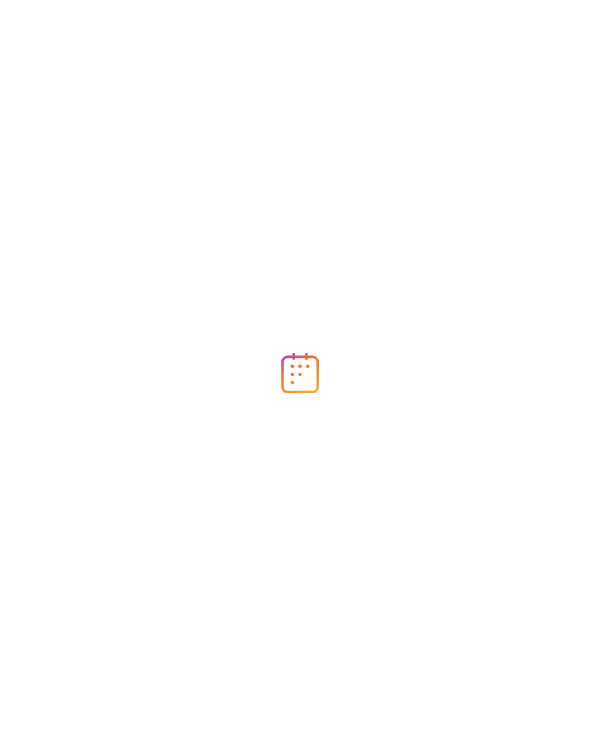 scroll, scrollTop: 0, scrollLeft: 0, axis: both 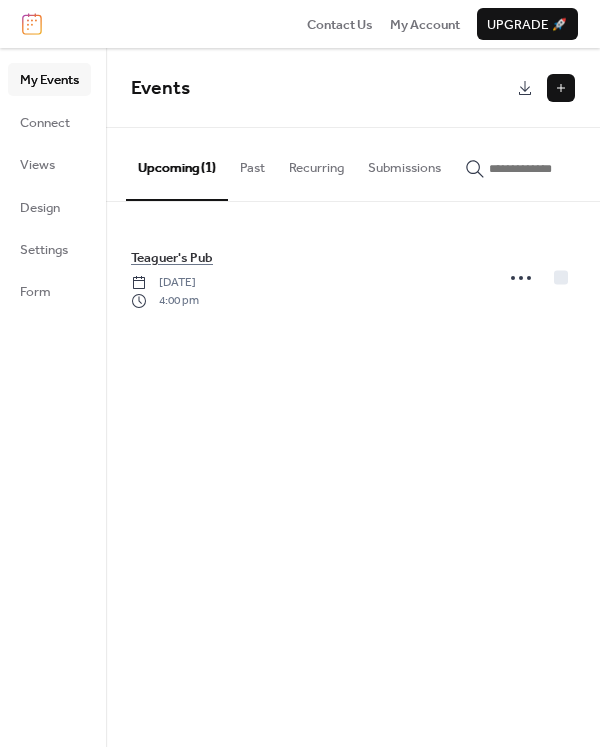 click on "My Account" at bounding box center [425, 25] 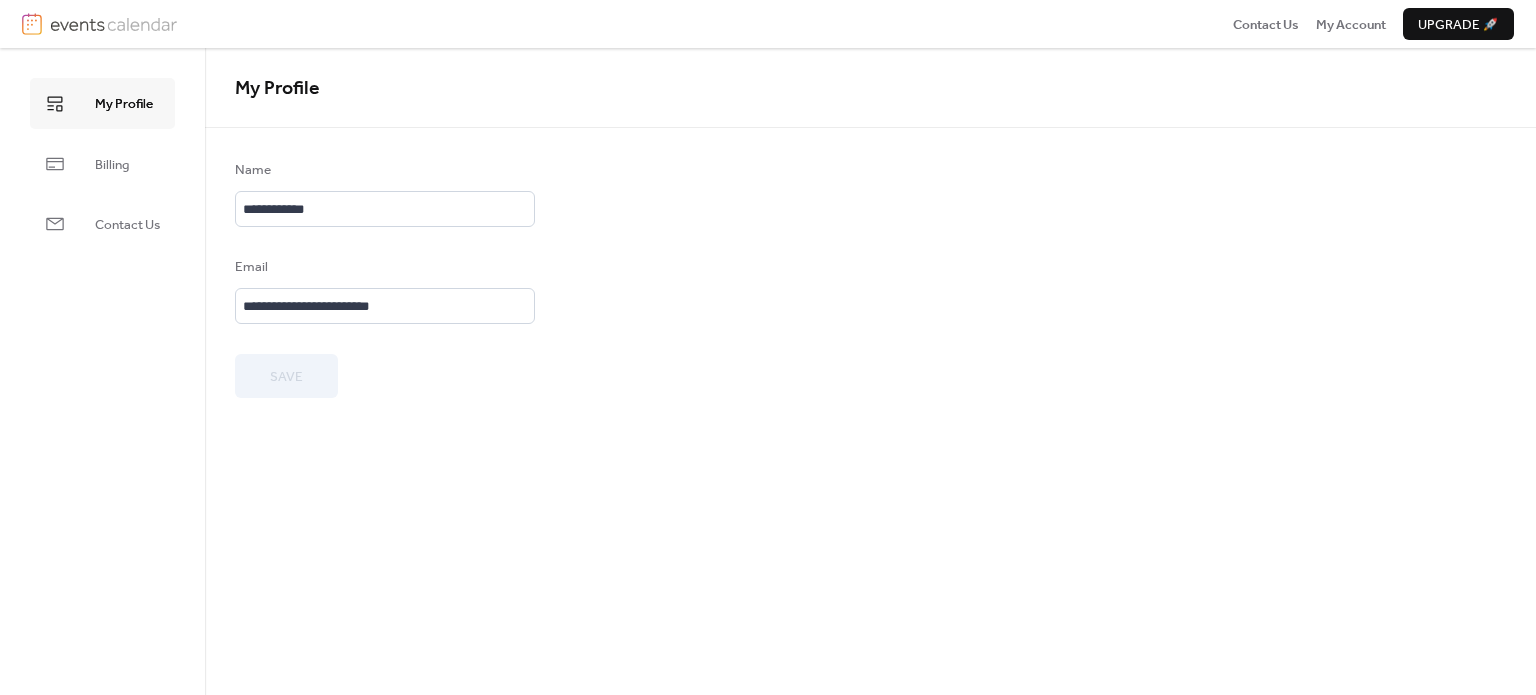 scroll, scrollTop: 0, scrollLeft: 0, axis: both 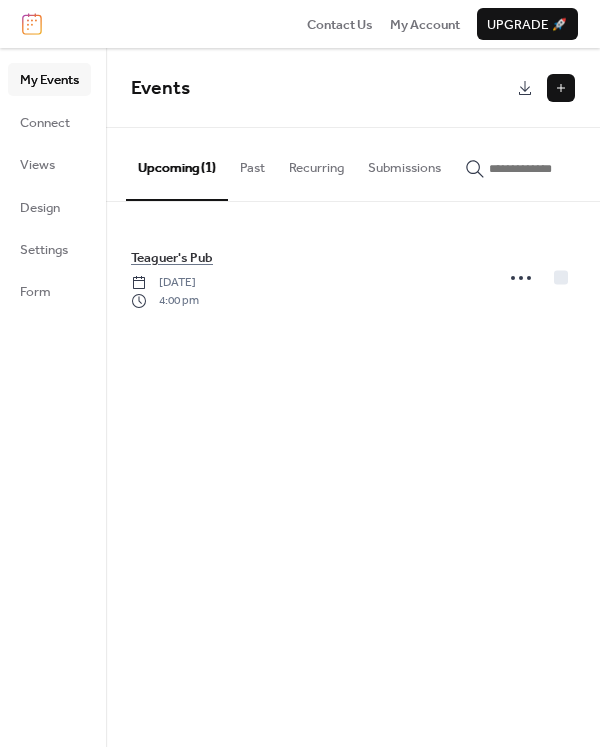 click at bounding box center [561, 88] 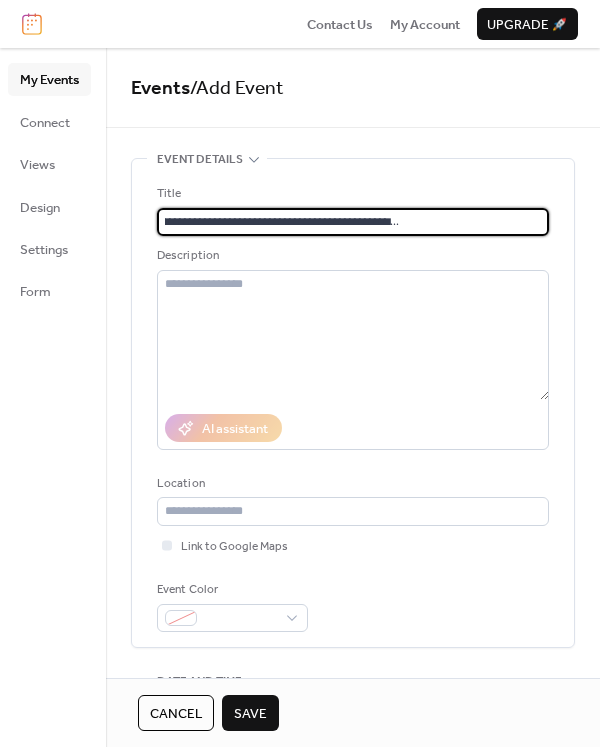 scroll, scrollTop: 0, scrollLeft: 164, axis: horizontal 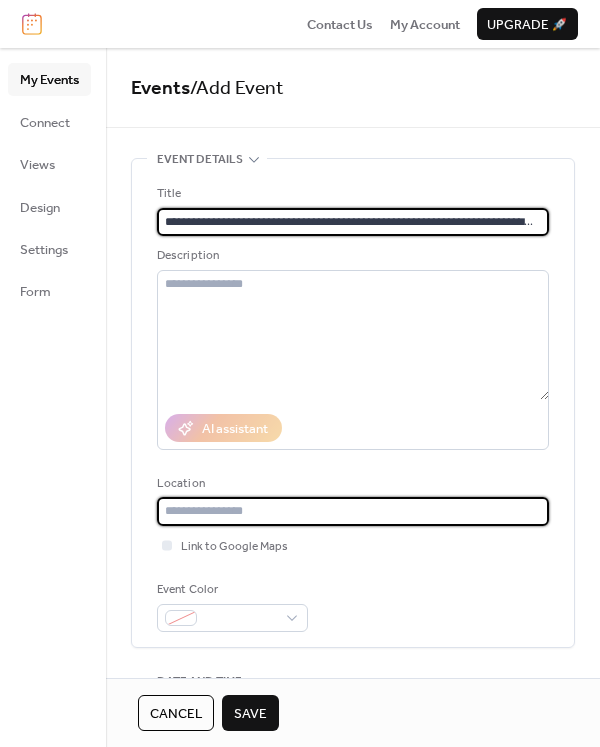 click at bounding box center (353, 511) 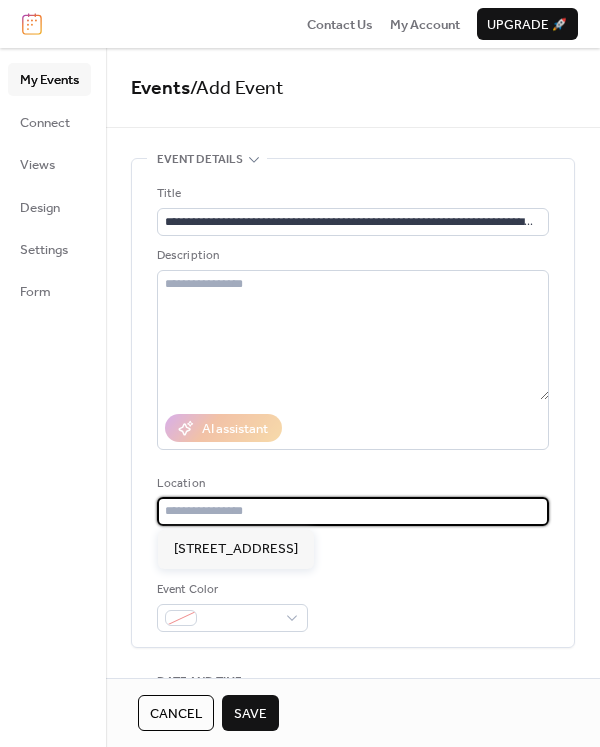 paste on "**********" 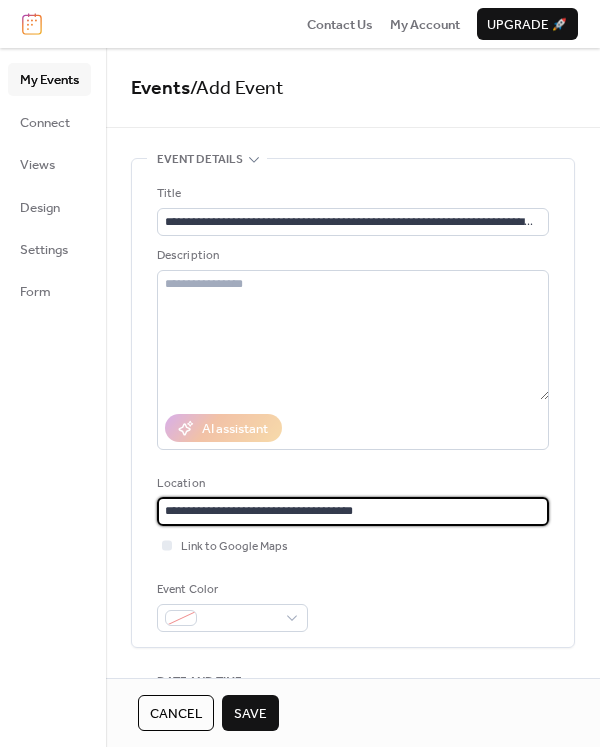 type on "**********" 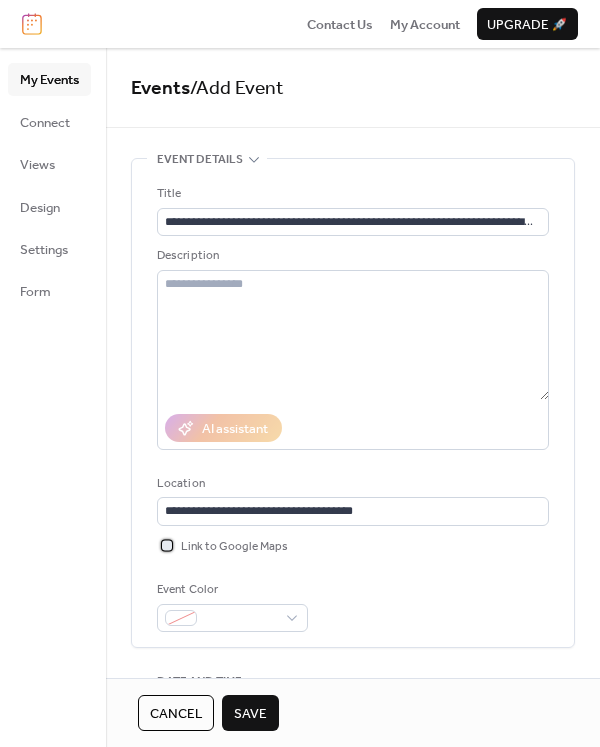 click at bounding box center (167, 545) 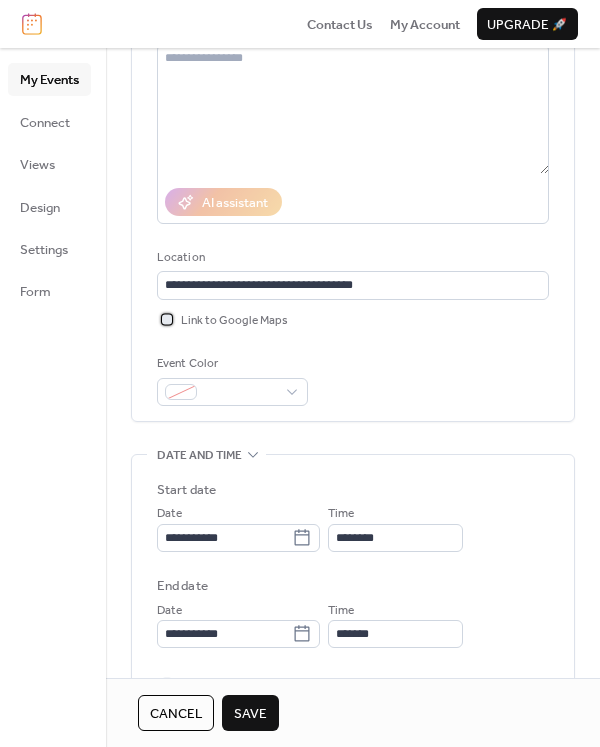 scroll, scrollTop: 247, scrollLeft: 0, axis: vertical 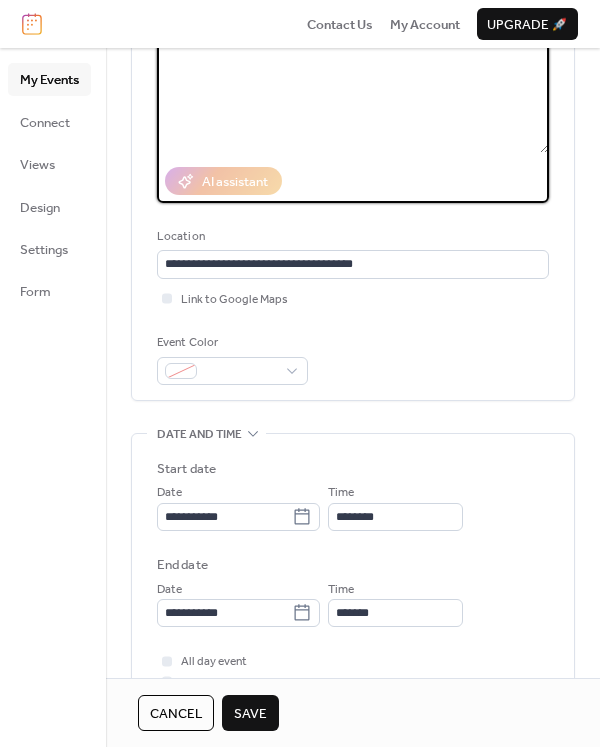 click at bounding box center (353, 88) 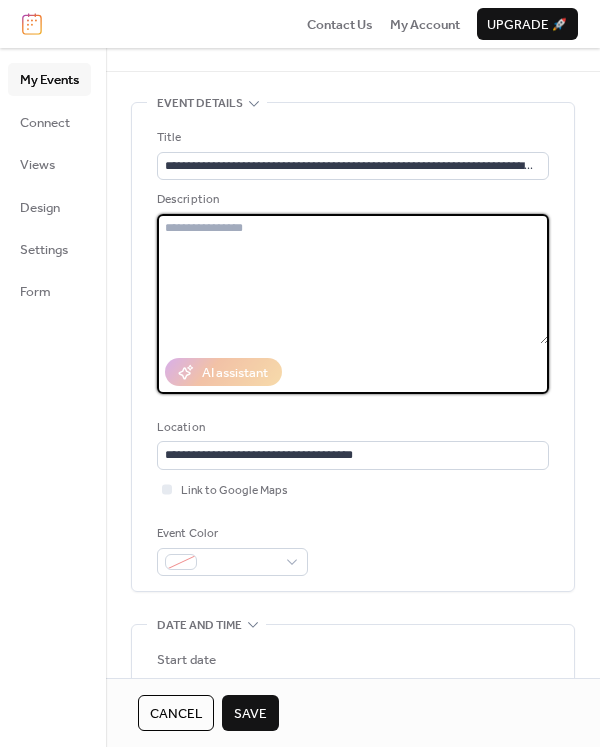 scroll, scrollTop: 38, scrollLeft: 0, axis: vertical 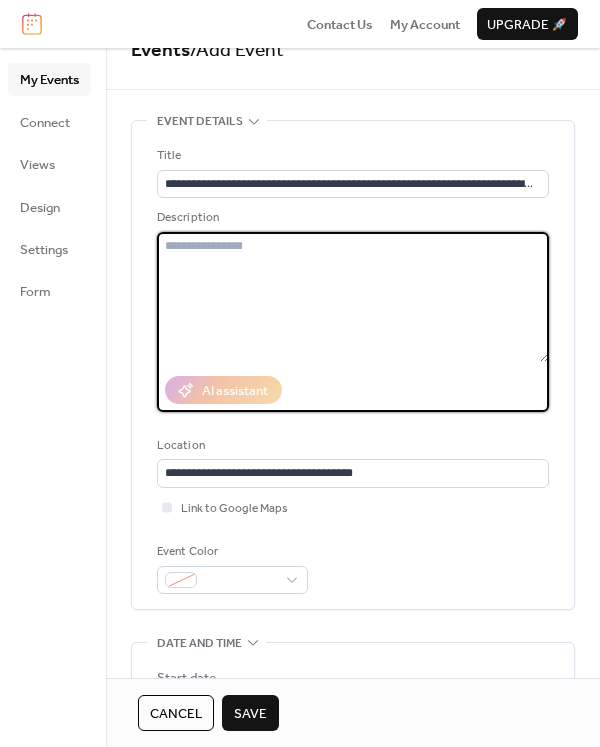 paste on "**********" 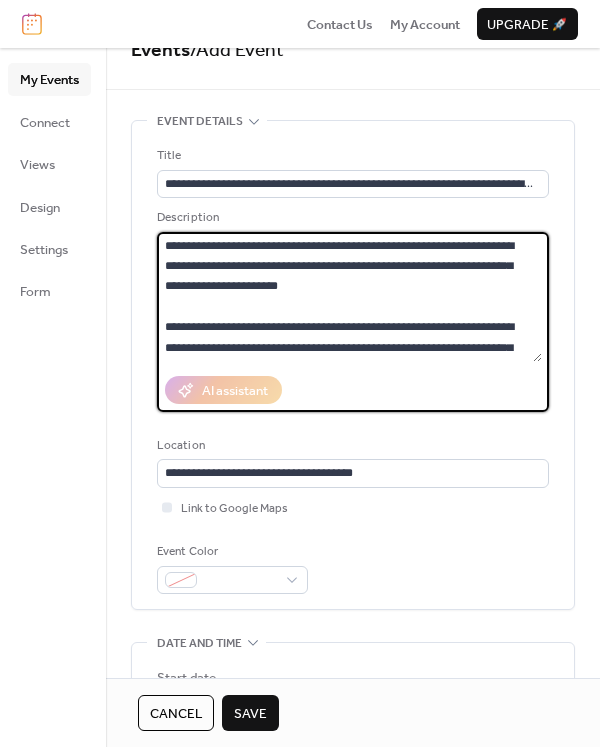 scroll, scrollTop: 1324, scrollLeft: 0, axis: vertical 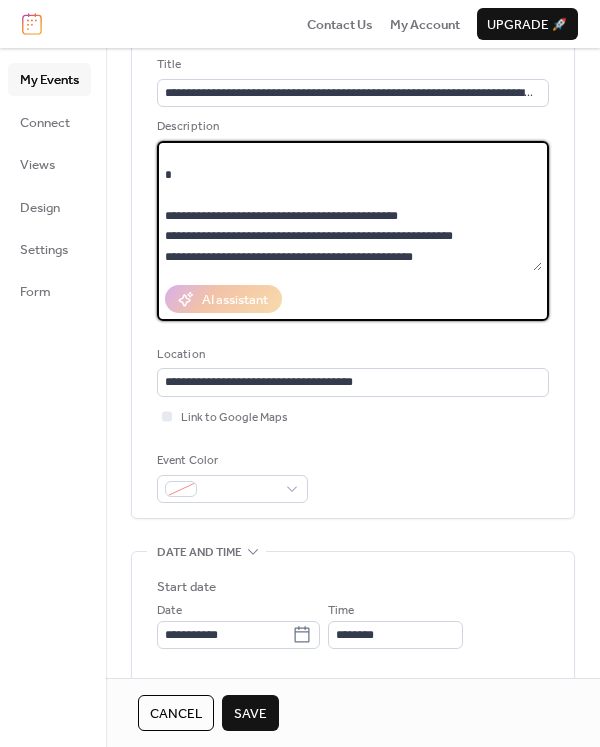 type on "**********" 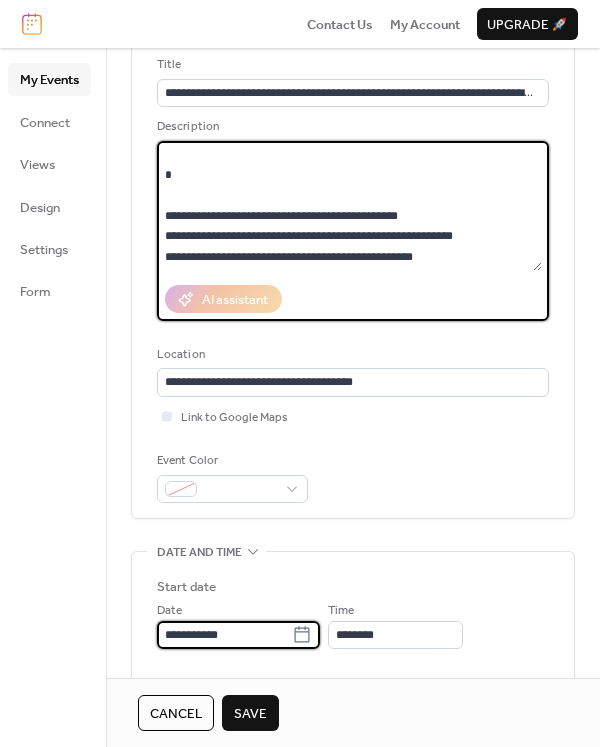 click on "**********" at bounding box center [224, 635] 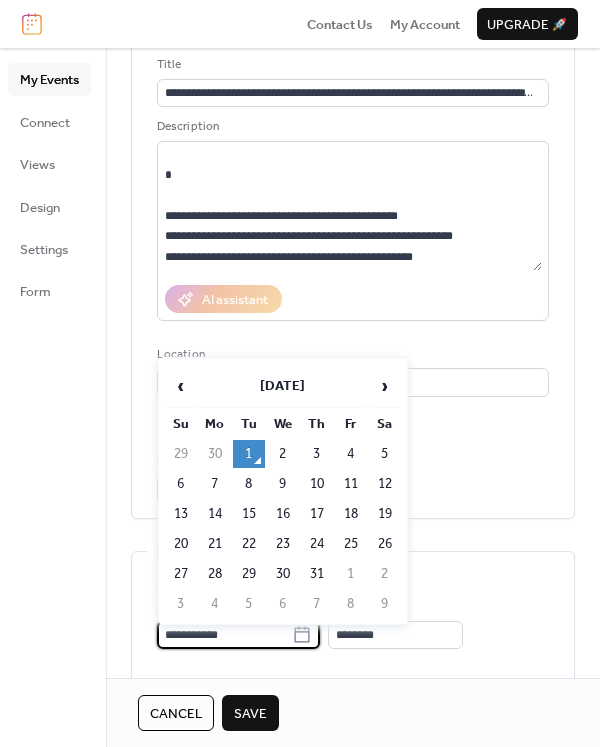 click on "26" at bounding box center (385, 544) 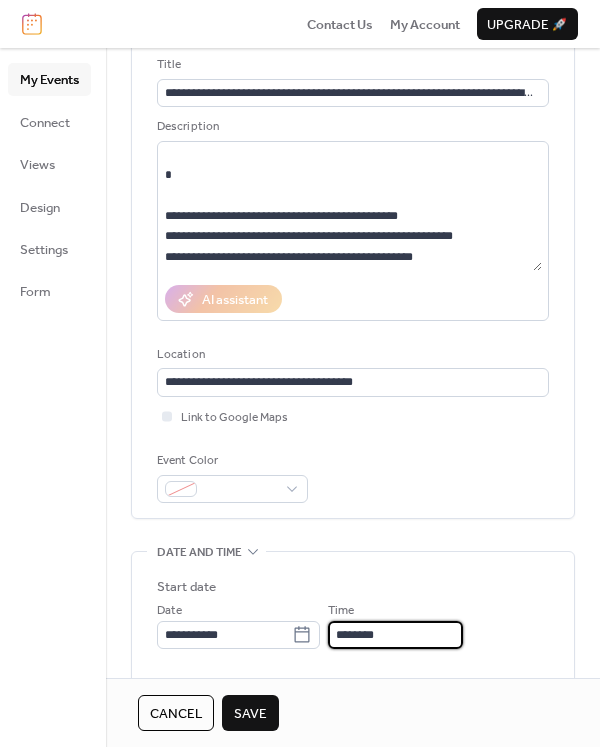click on "********" at bounding box center [395, 635] 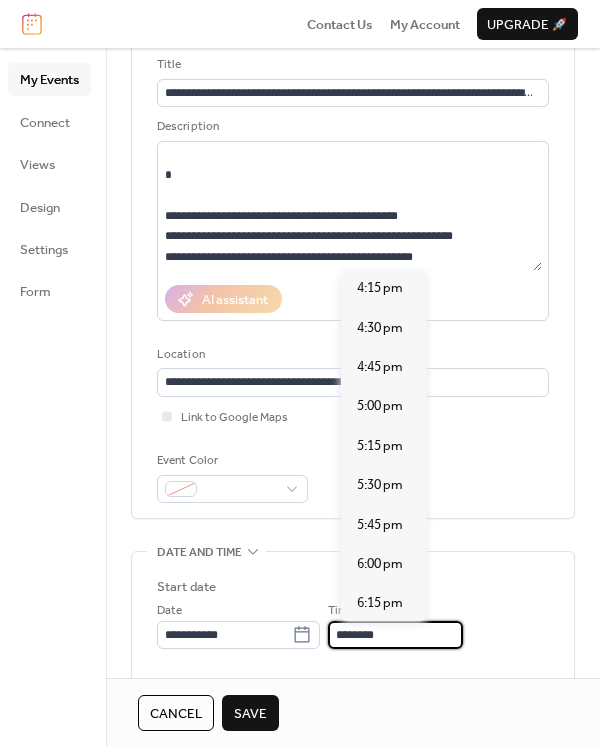 scroll, scrollTop: 2564, scrollLeft: 0, axis: vertical 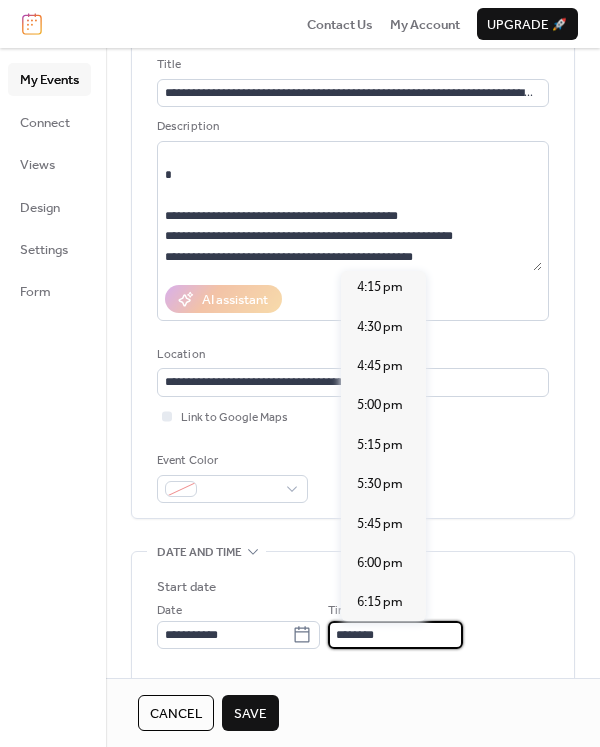 click on "5:30 pm" at bounding box center (380, 484) 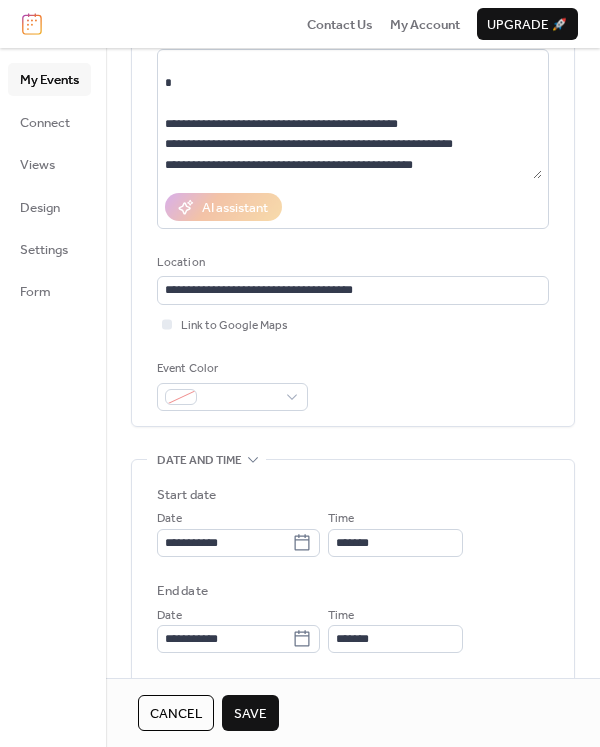 scroll, scrollTop: 256, scrollLeft: 0, axis: vertical 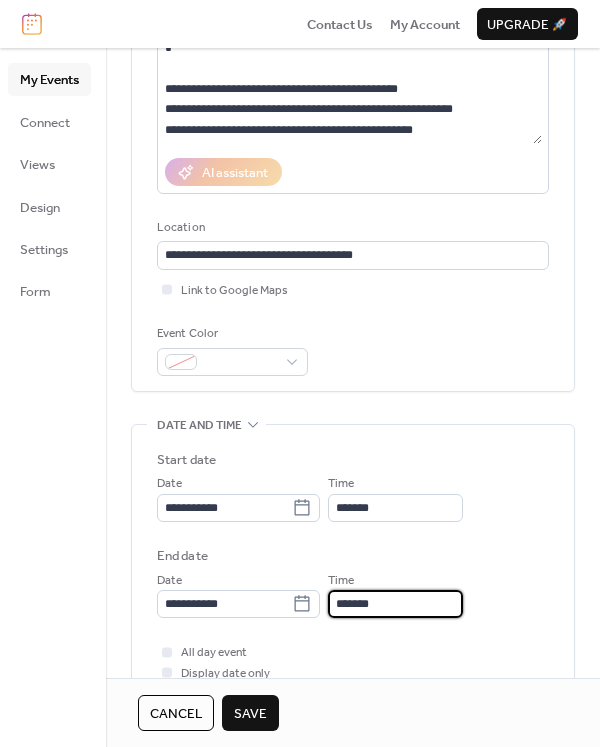 click on "*******" at bounding box center [395, 604] 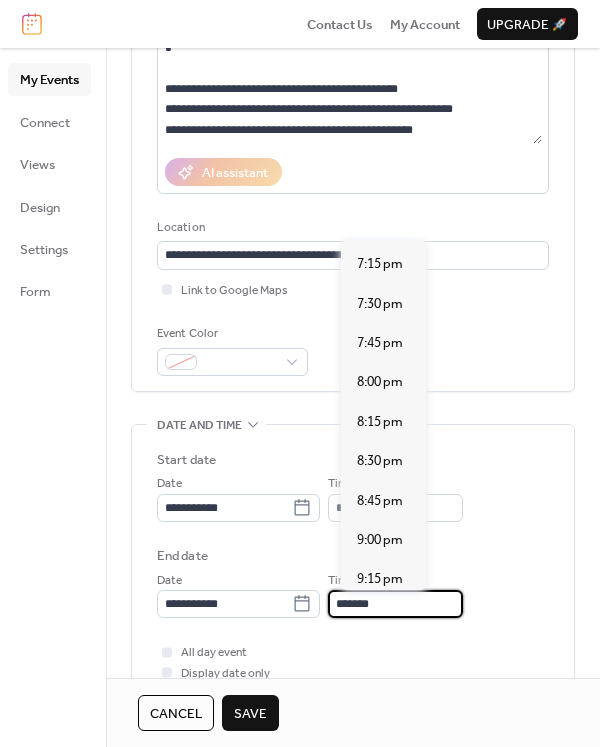 scroll, scrollTop: 243, scrollLeft: 0, axis: vertical 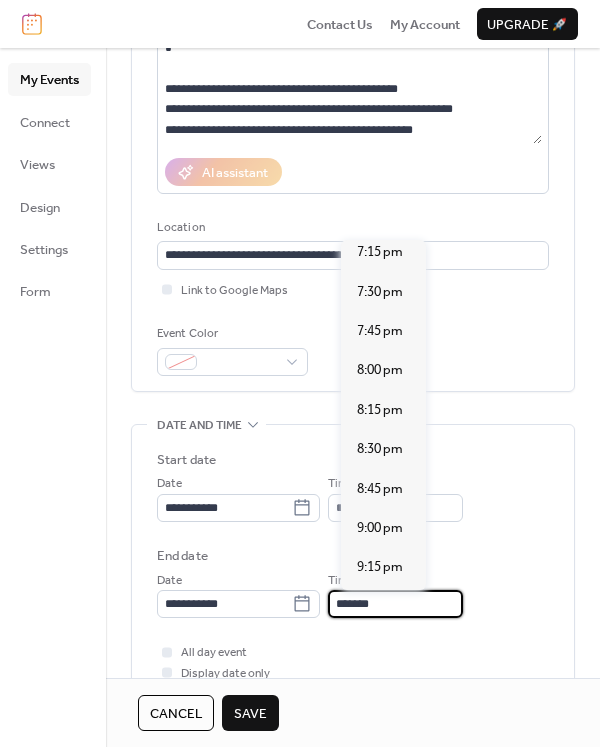 click on "9:00 pm" at bounding box center (380, 528) 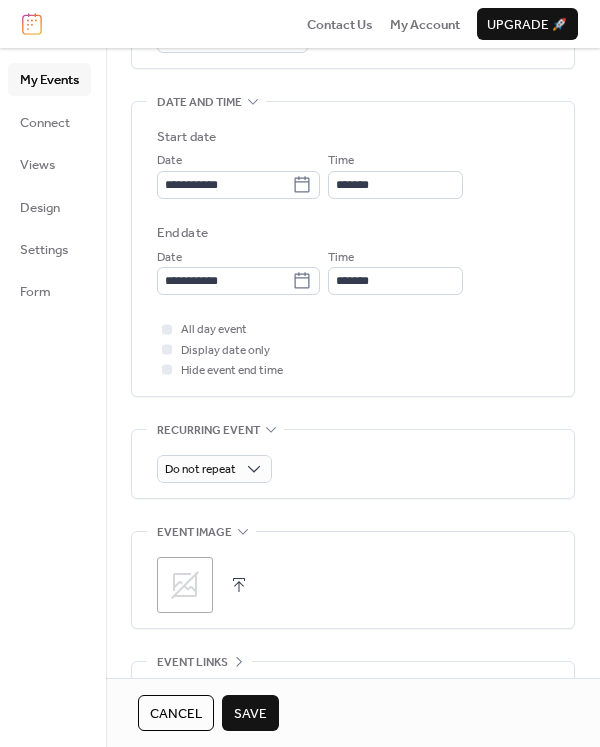 scroll, scrollTop: 595, scrollLeft: 0, axis: vertical 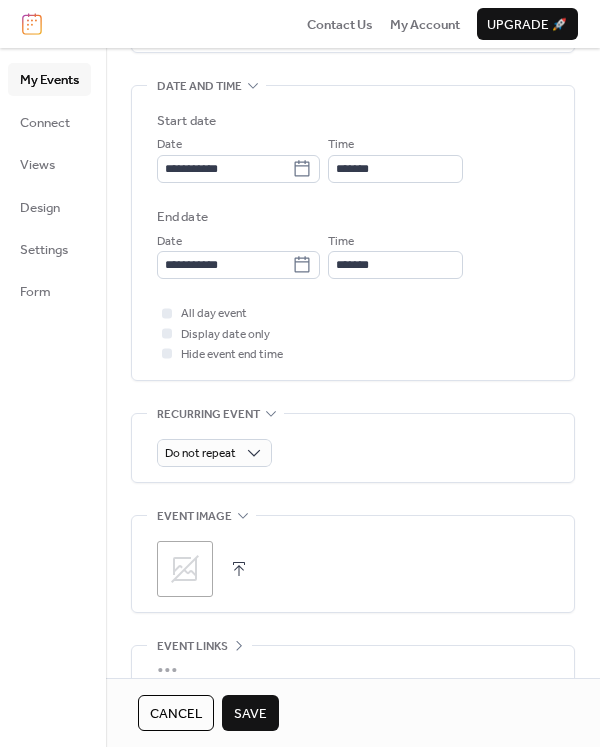click 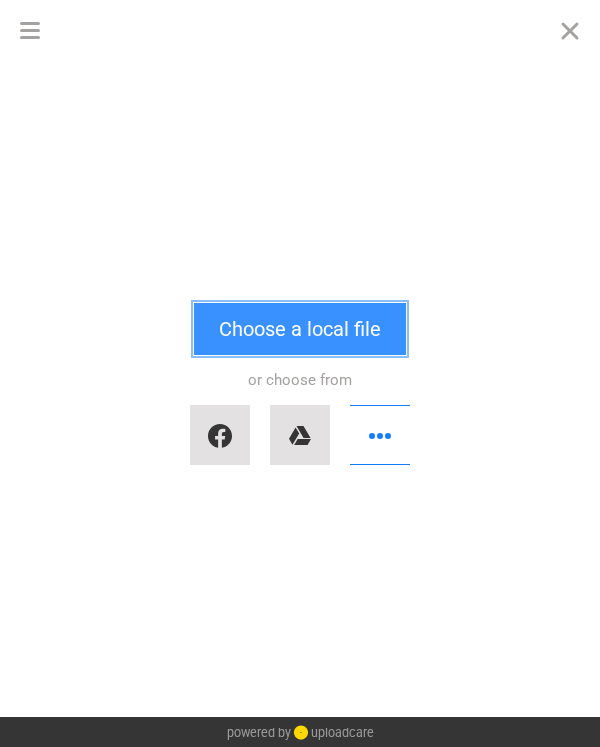 click on "Choose a local file" at bounding box center (300, 329) 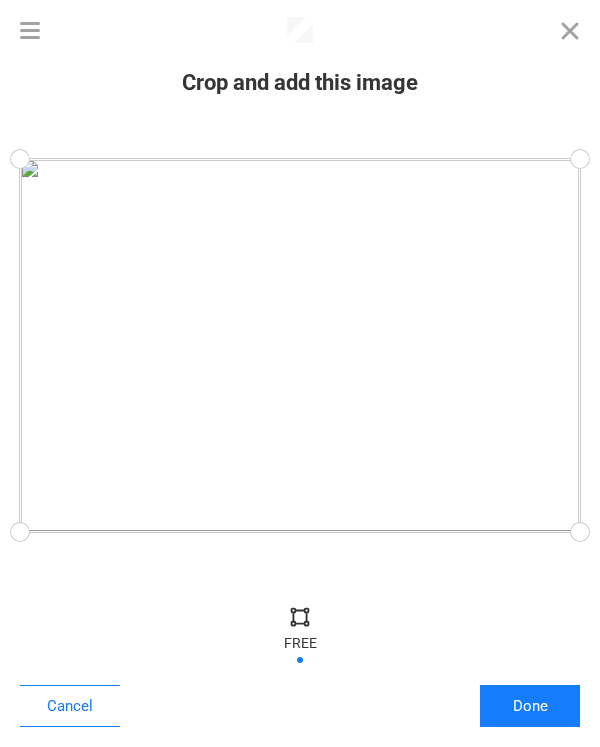 click on "Done" at bounding box center [530, 706] 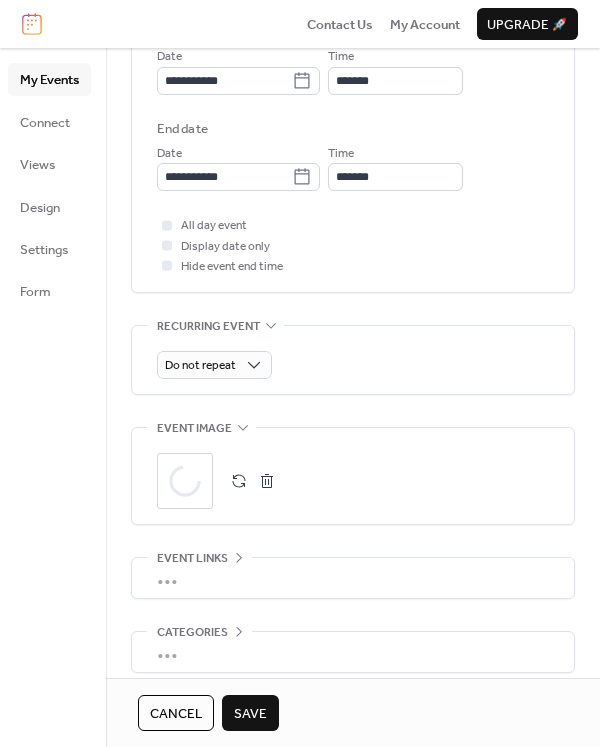 scroll, scrollTop: 775, scrollLeft: 0, axis: vertical 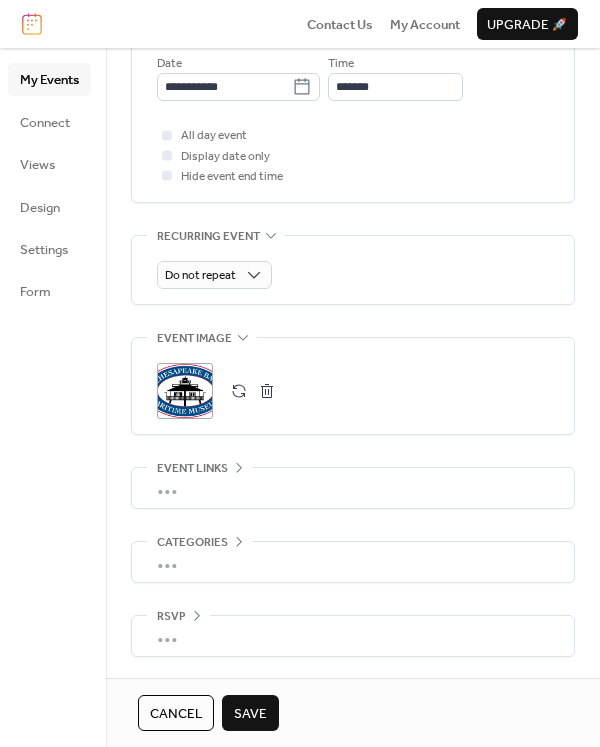 click on "•••" at bounding box center [353, 488] 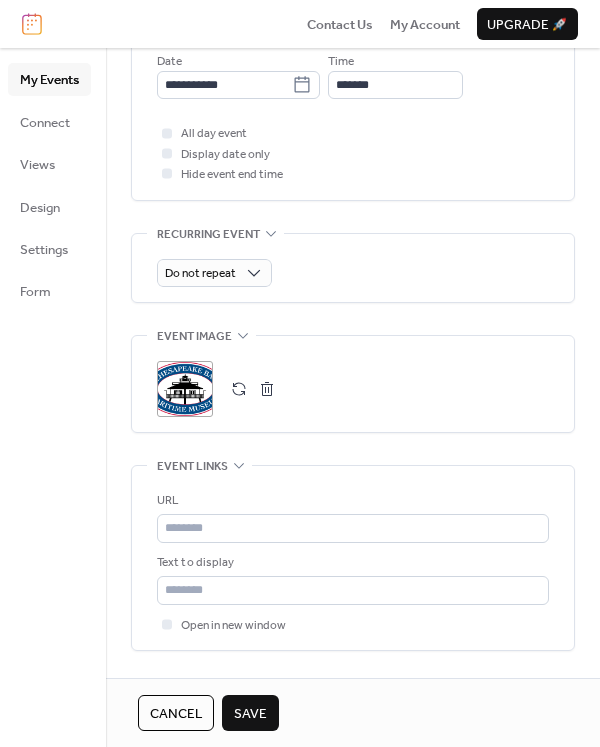 scroll, scrollTop: 775, scrollLeft: 0, axis: vertical 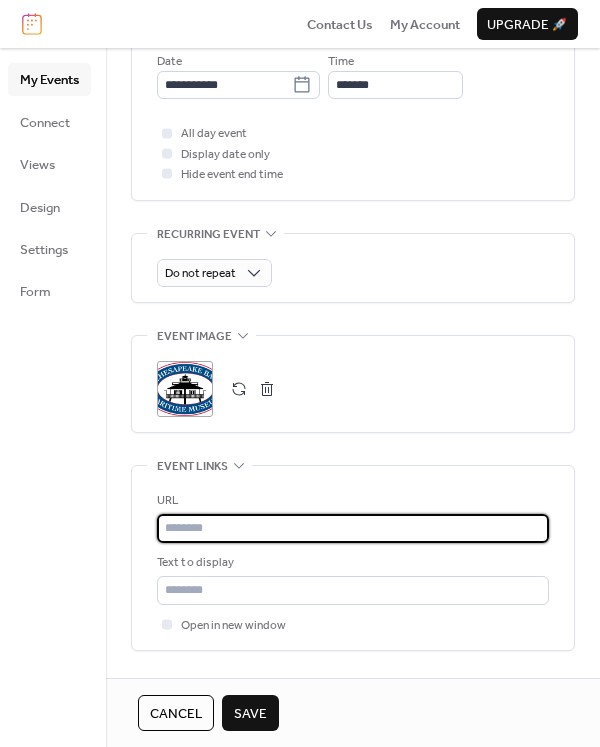 click at bounding box center (353, 528) 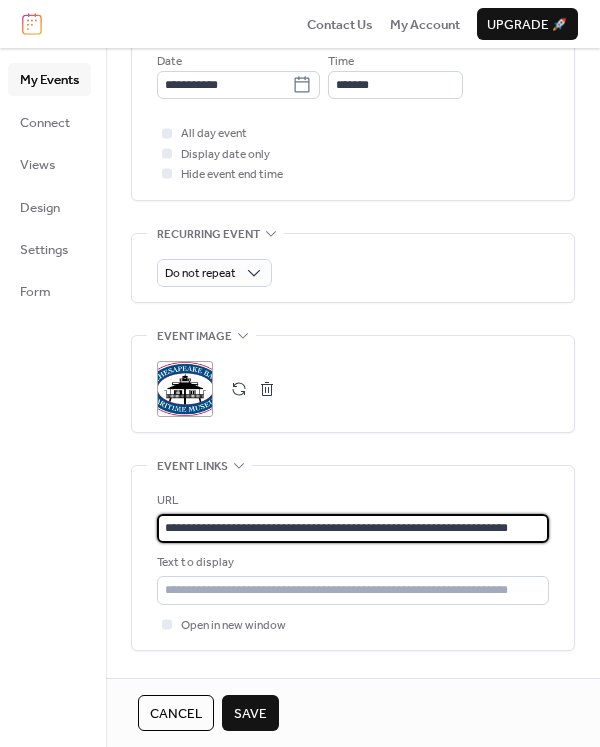 scroll, scrollTop: 0, scrollLeft: 14, axis: horizontal 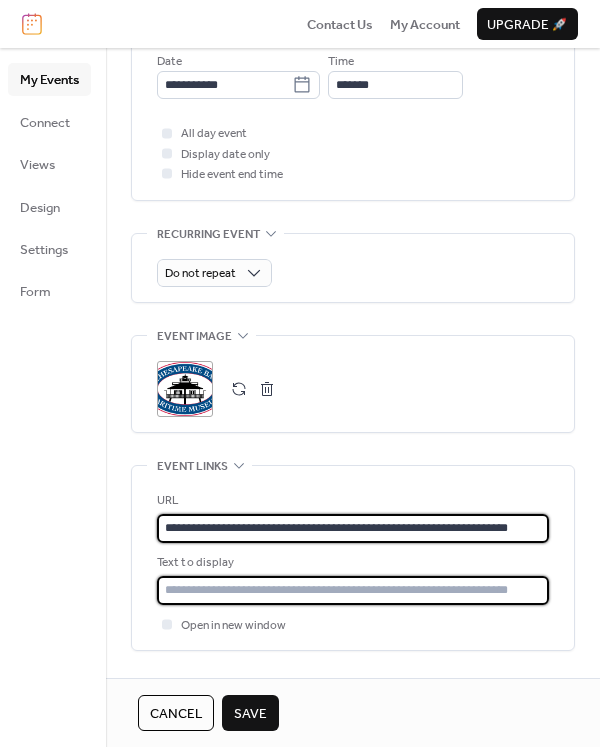 click at bounding box center [353, 590] 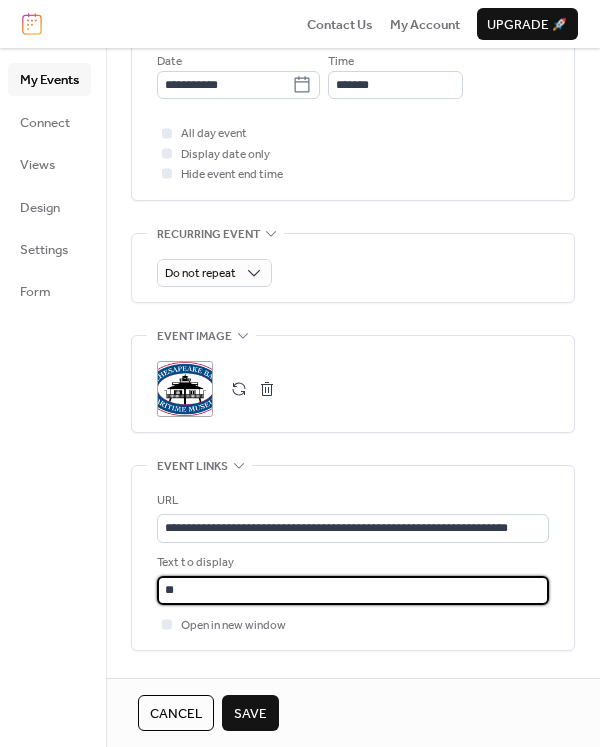 type on "*" 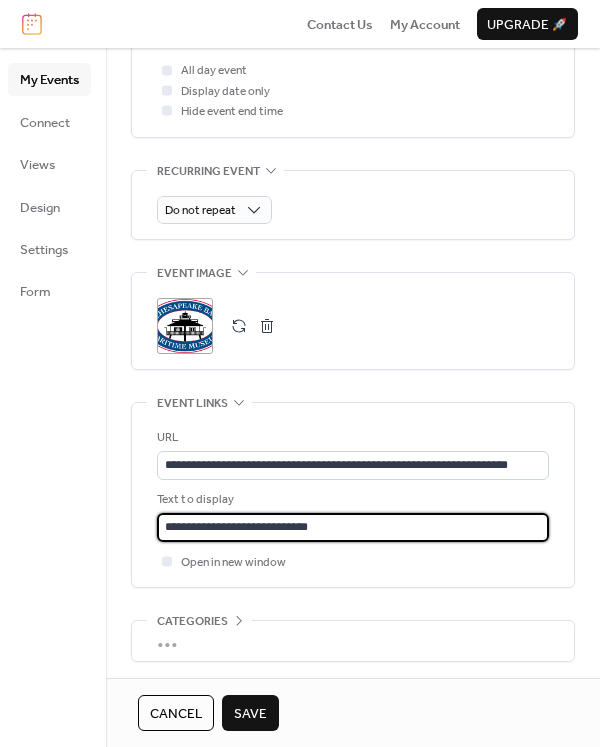 scroll, scrollTop: 919, scrollLeft: 0, axis: vertical 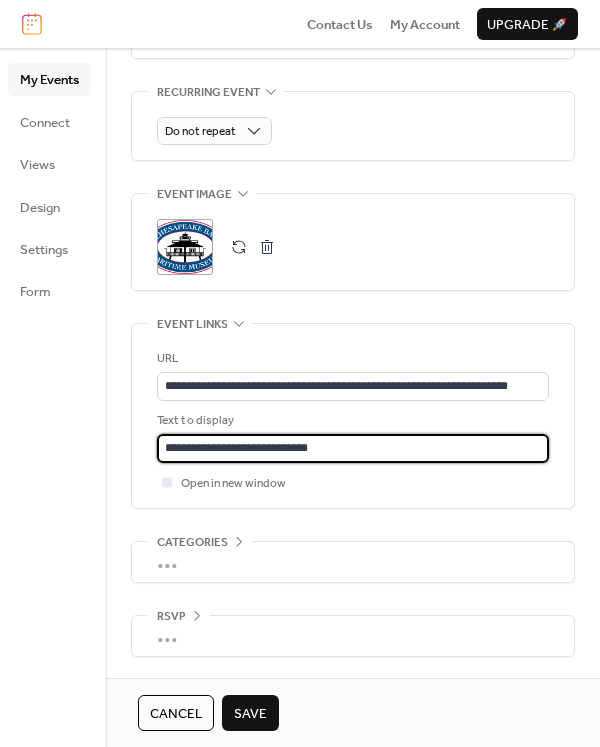 type on "**********" 